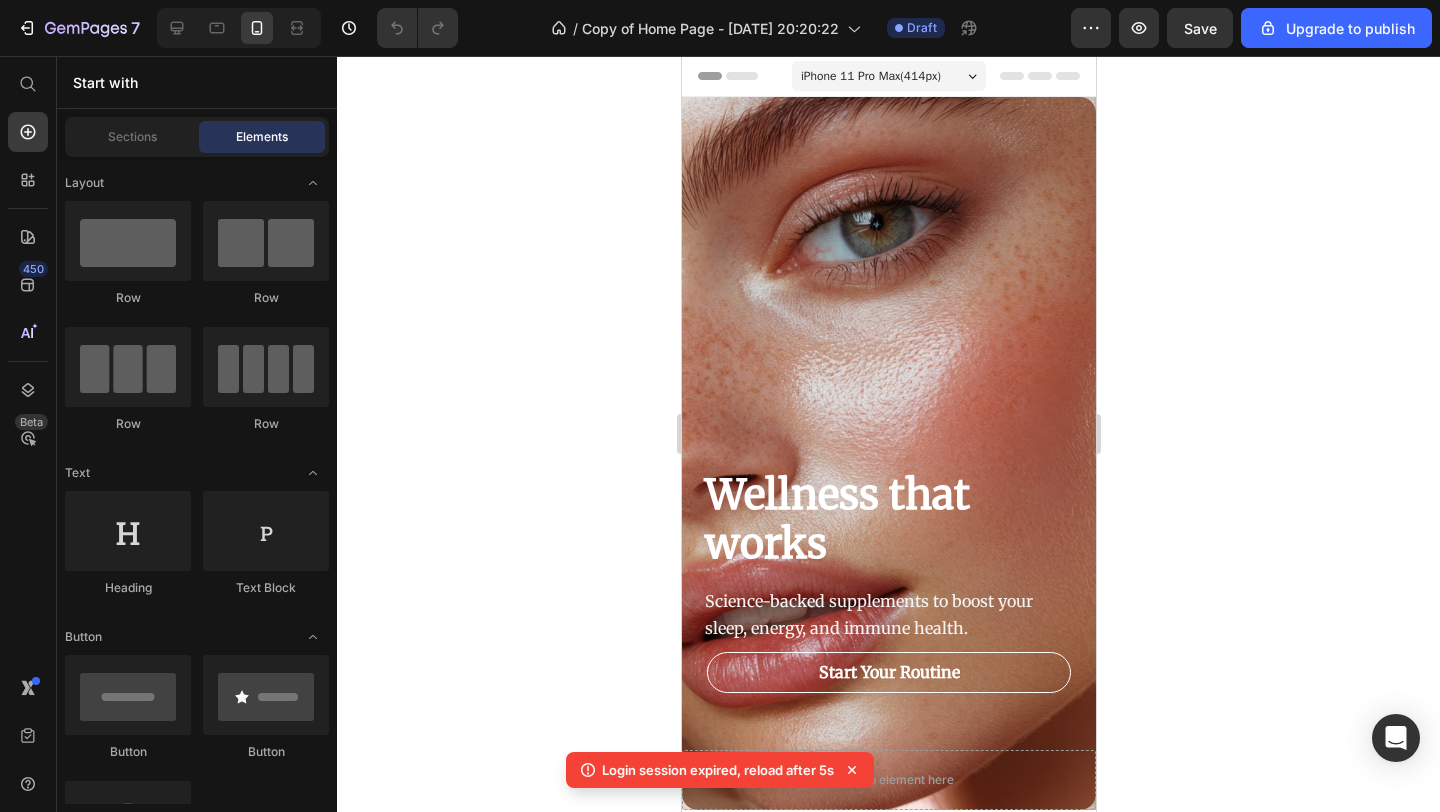scroll, scrollTop: 0, scrollLeft: 0, axis: both 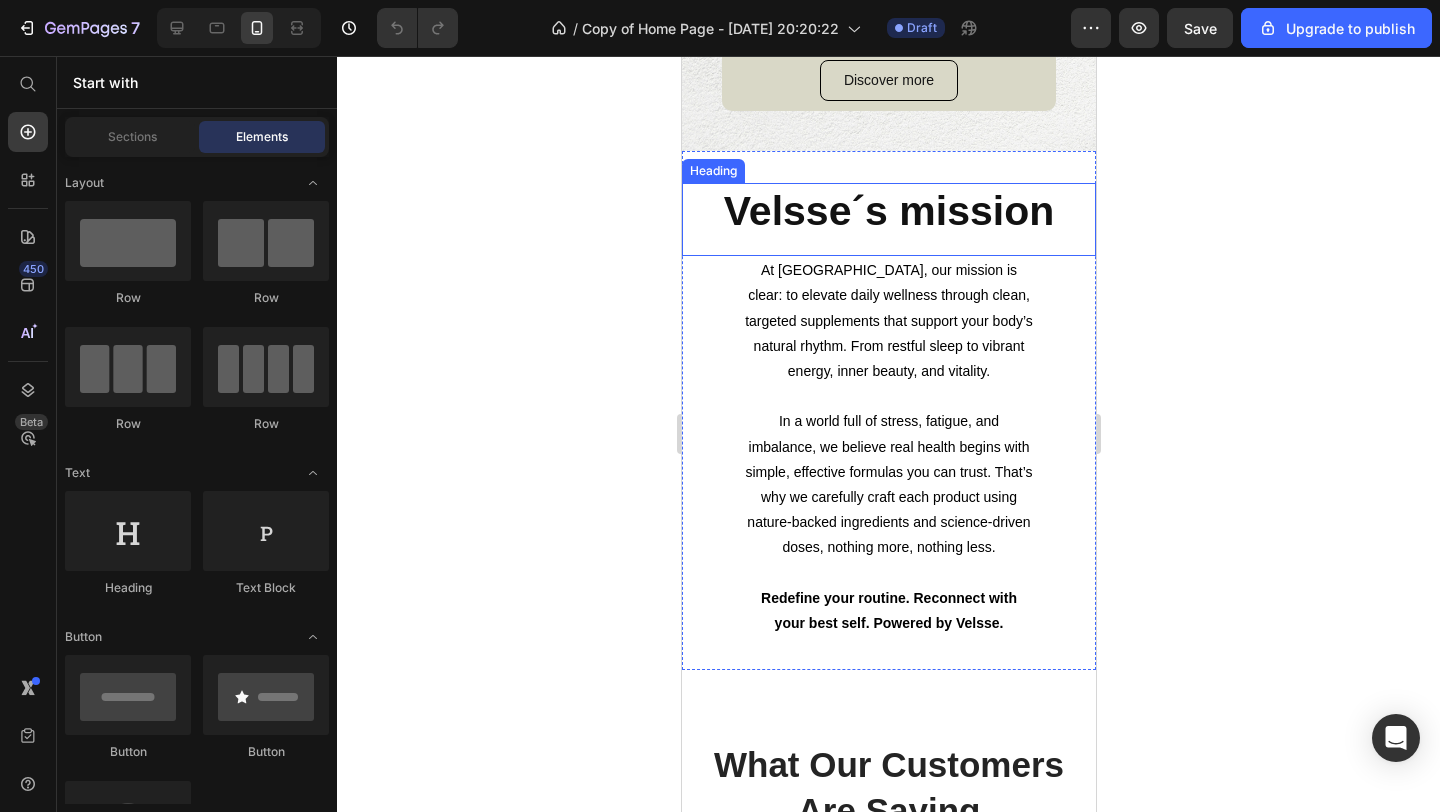 click on "Velsse´s mission" at bounding box center [888, 211] 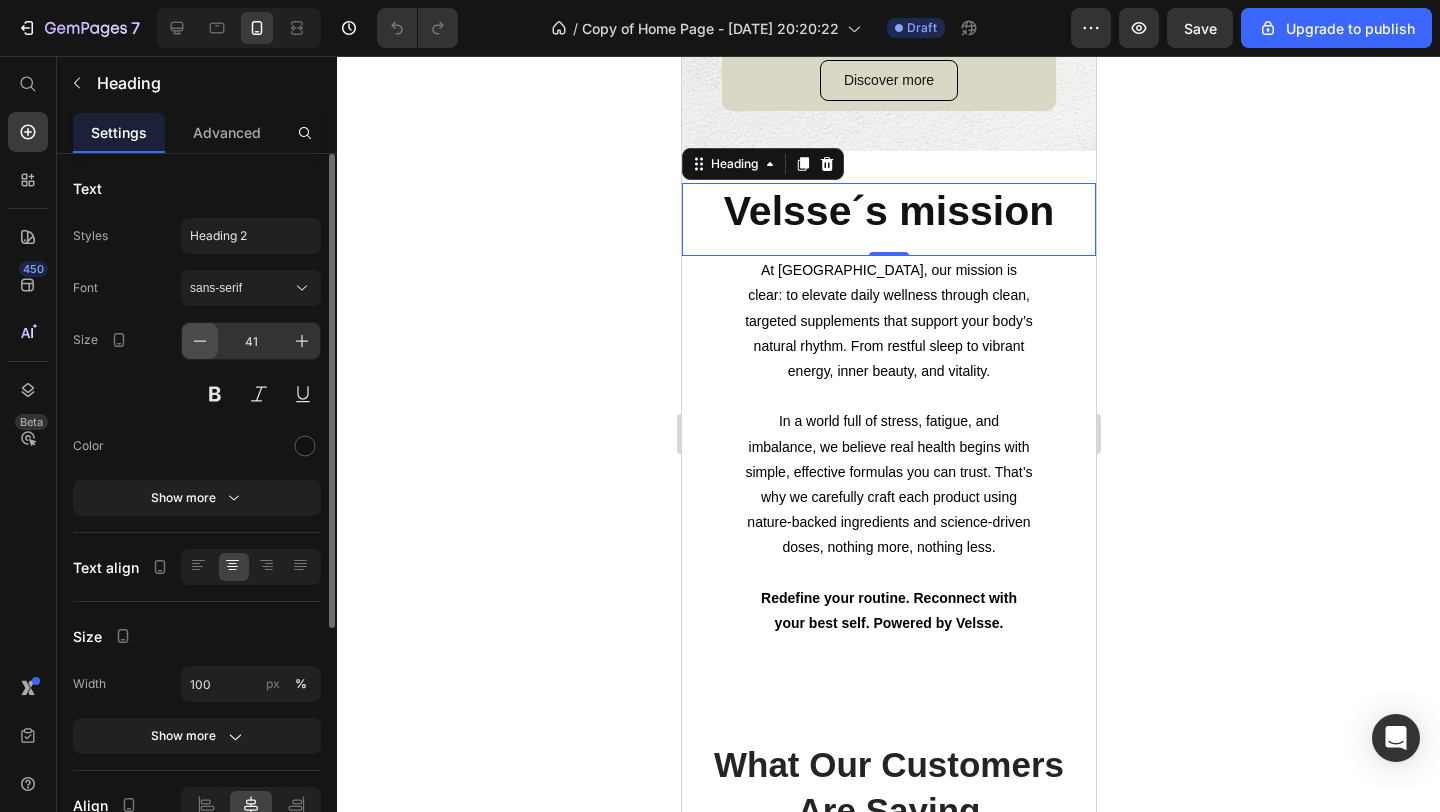 click 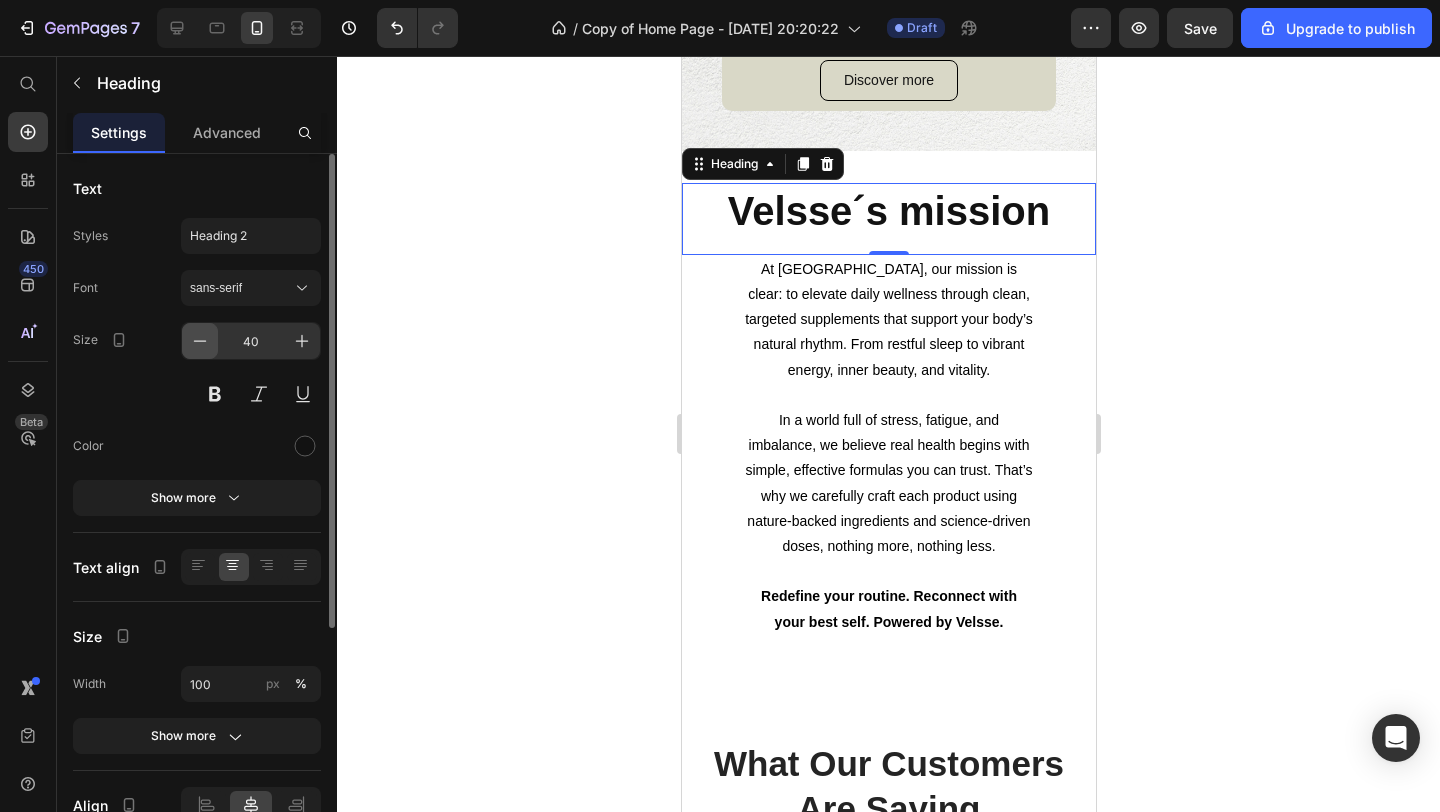 click 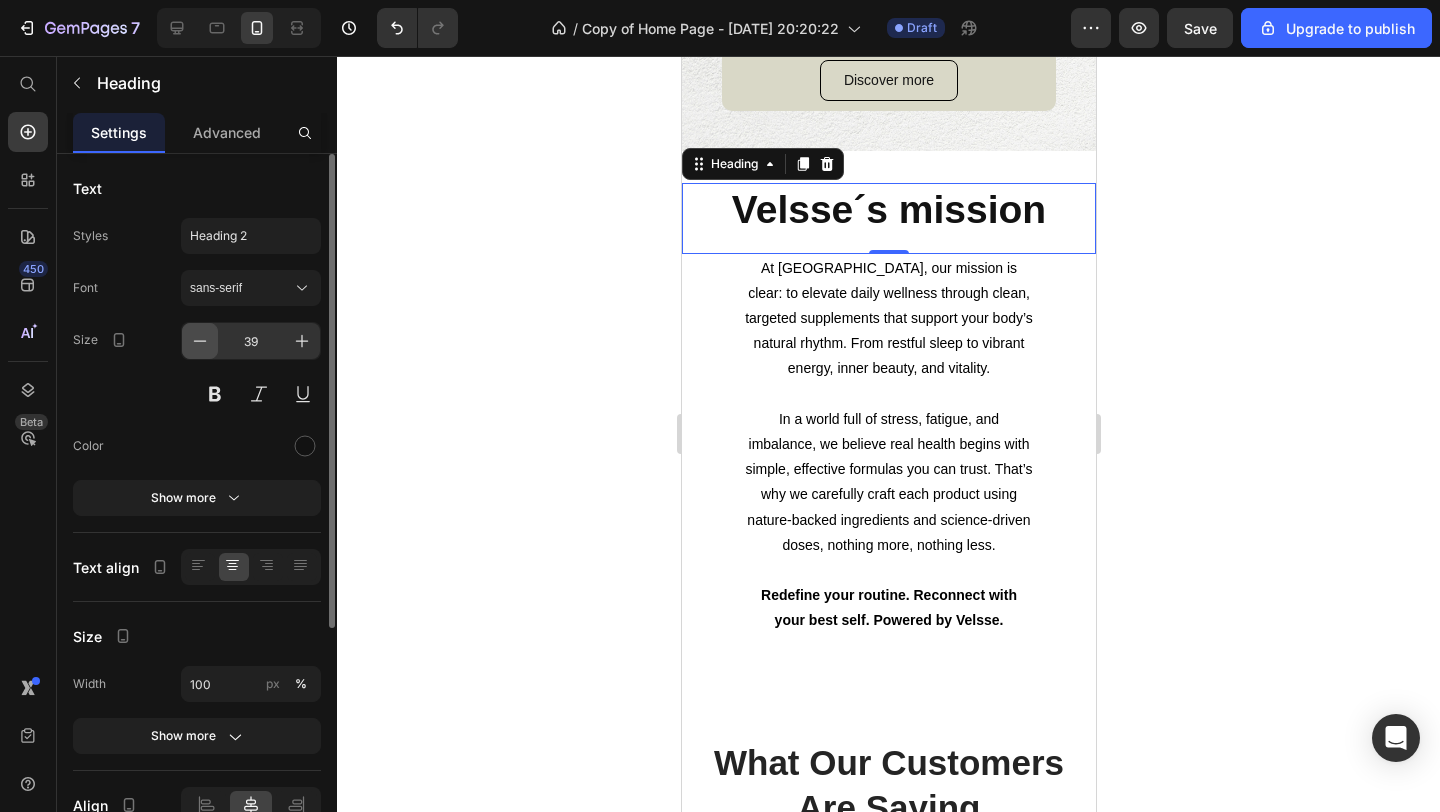 click 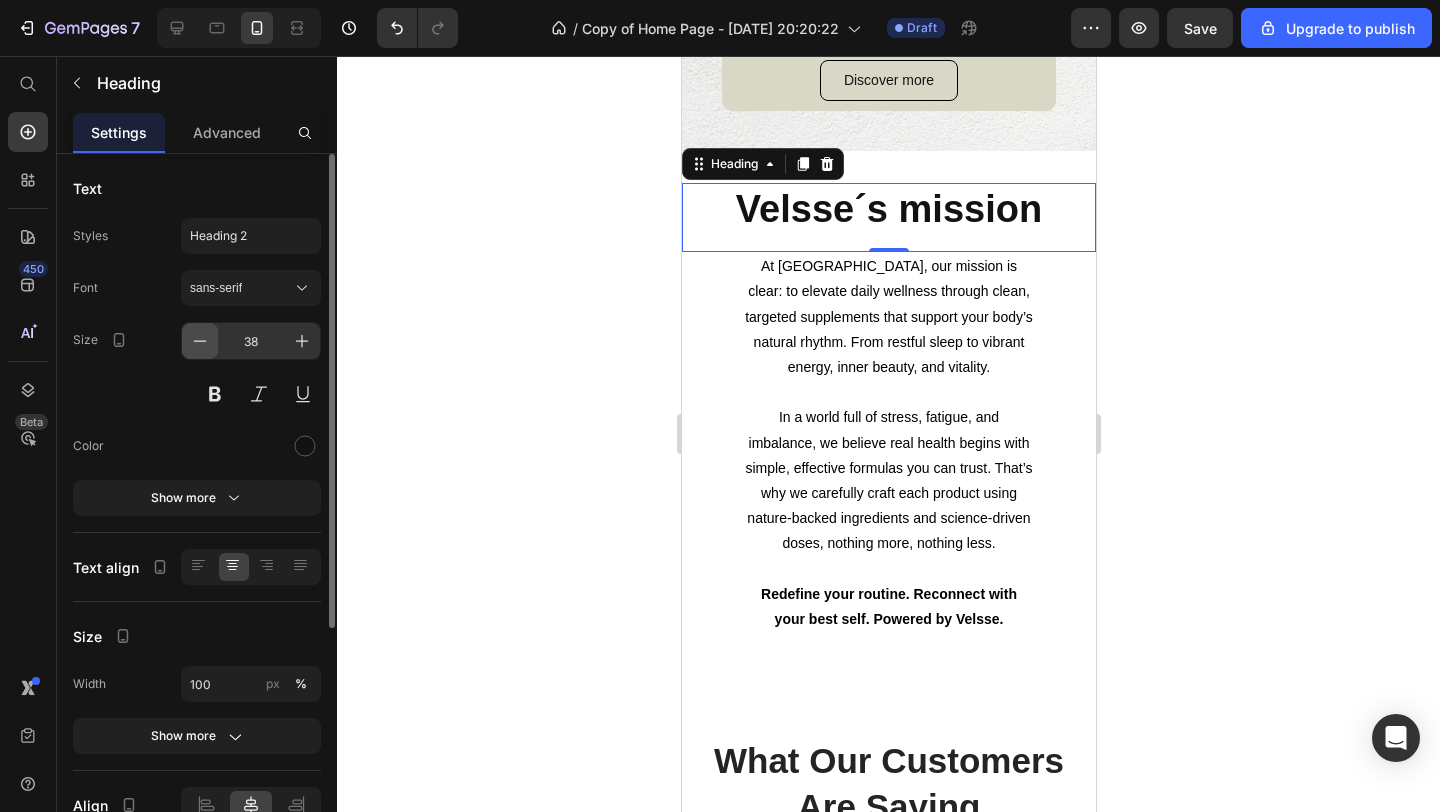 click 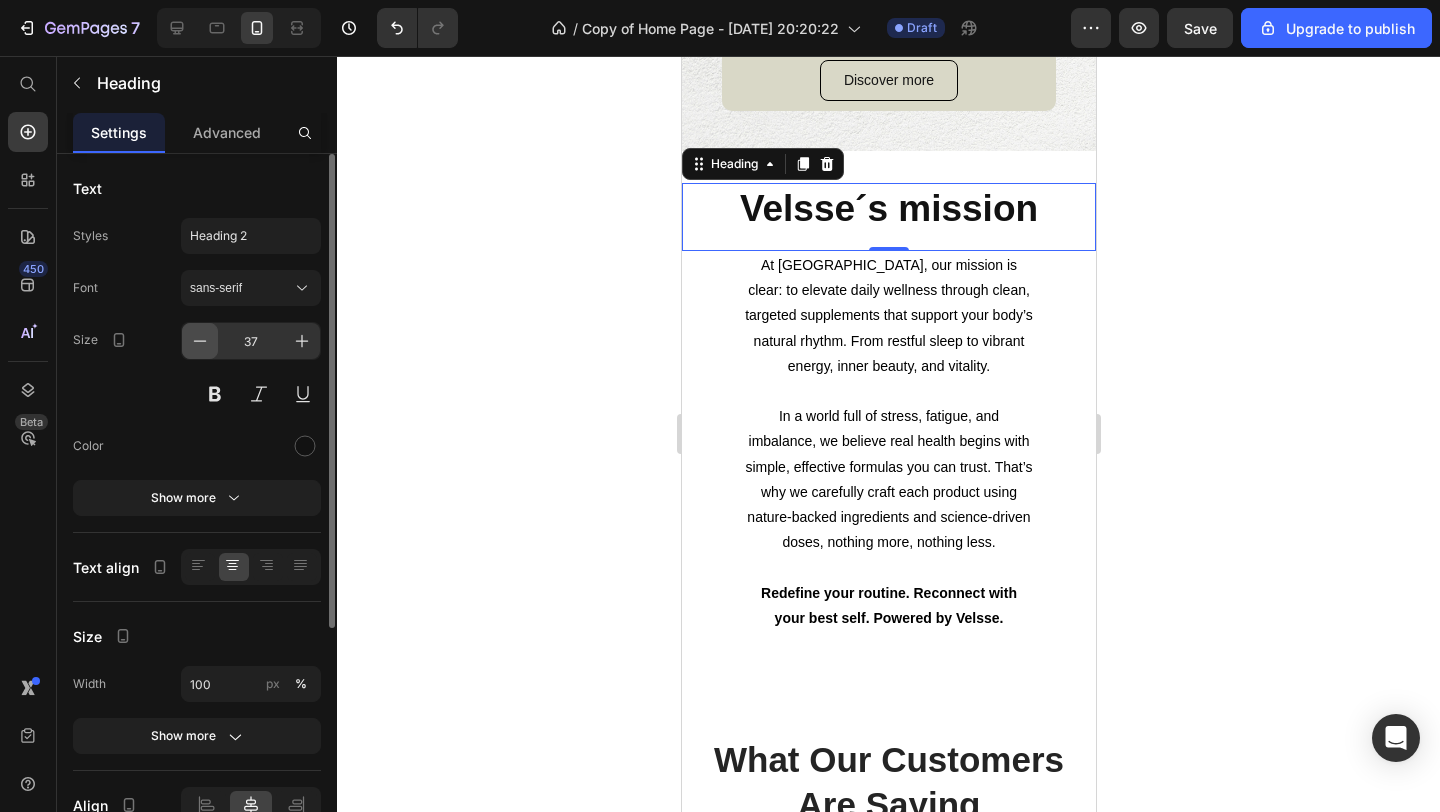click 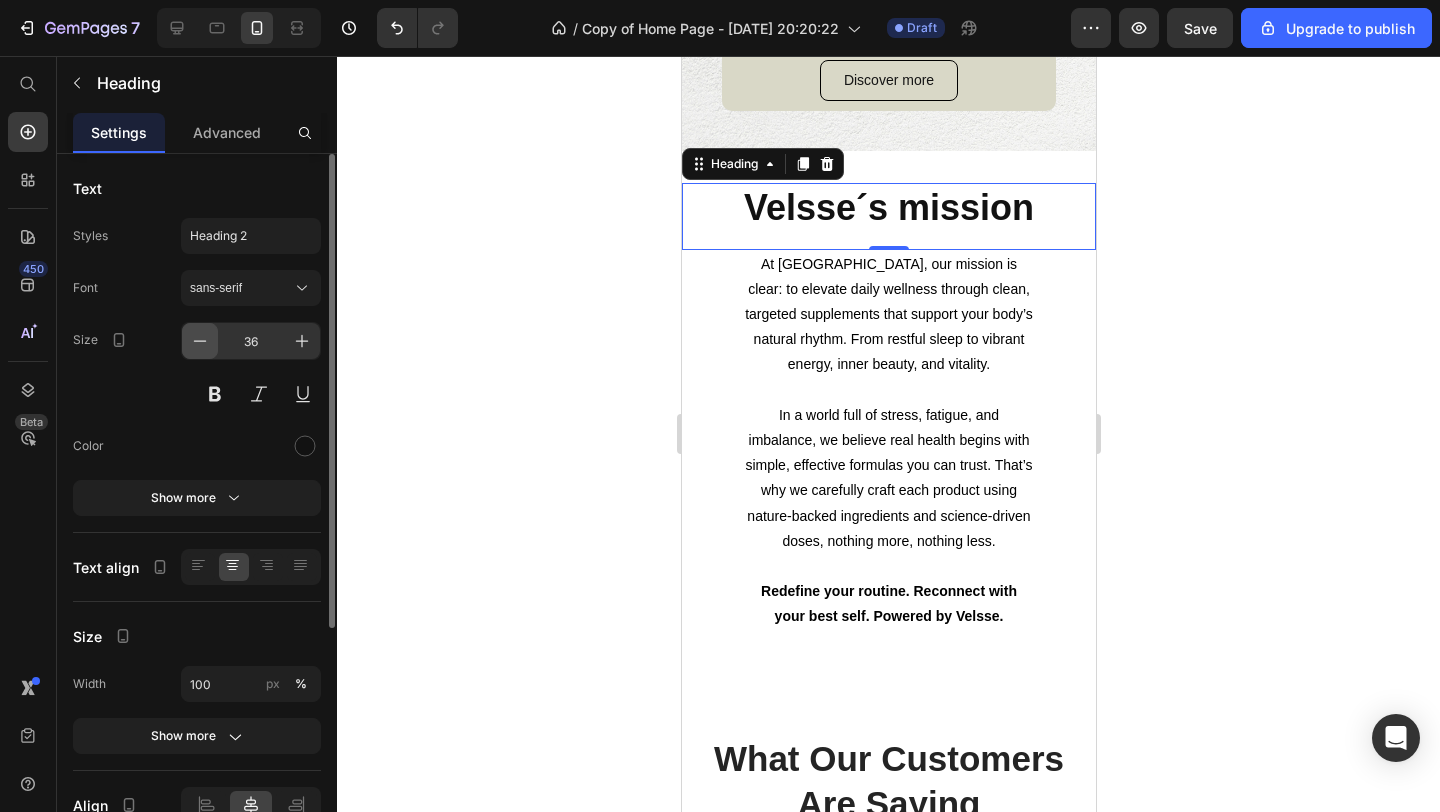 click 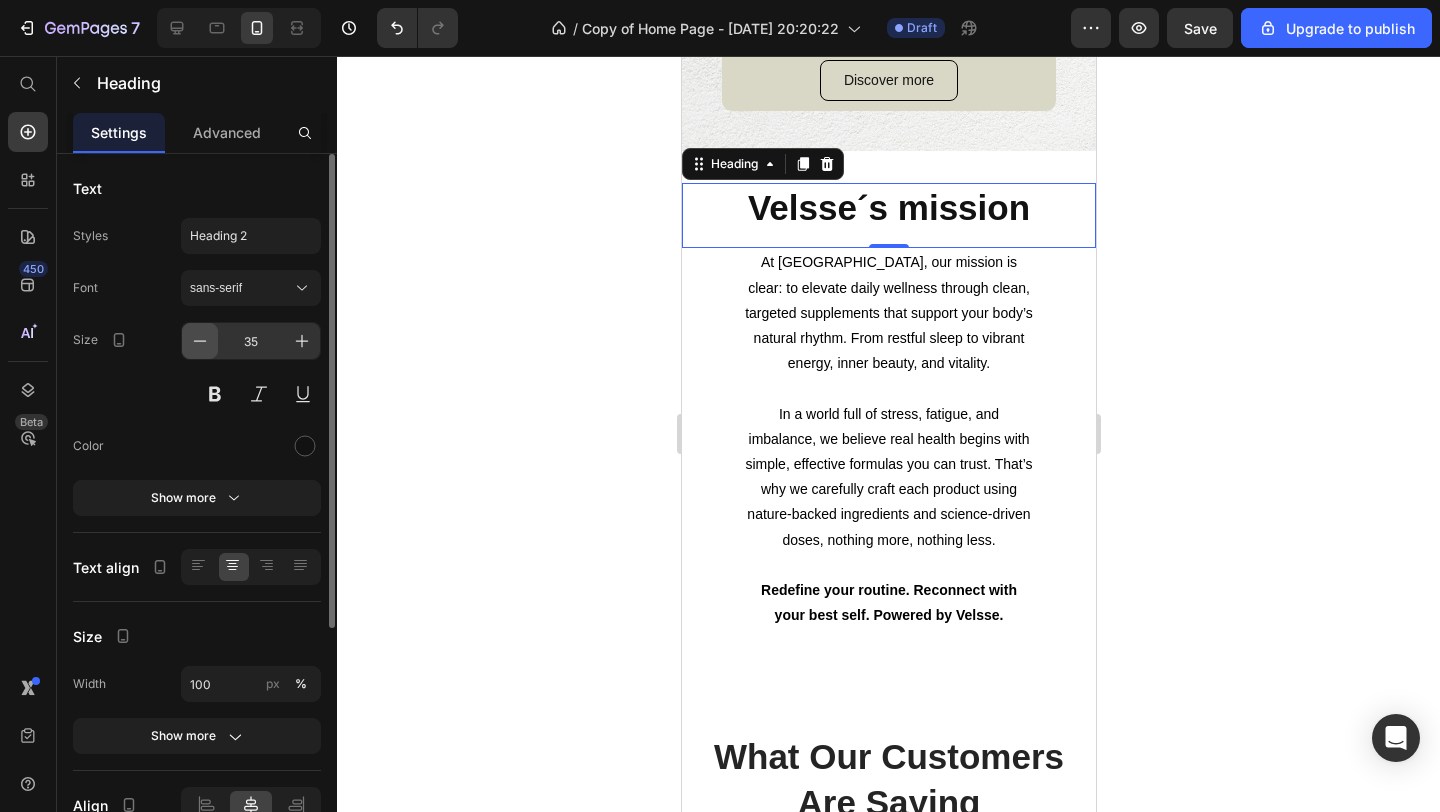 click 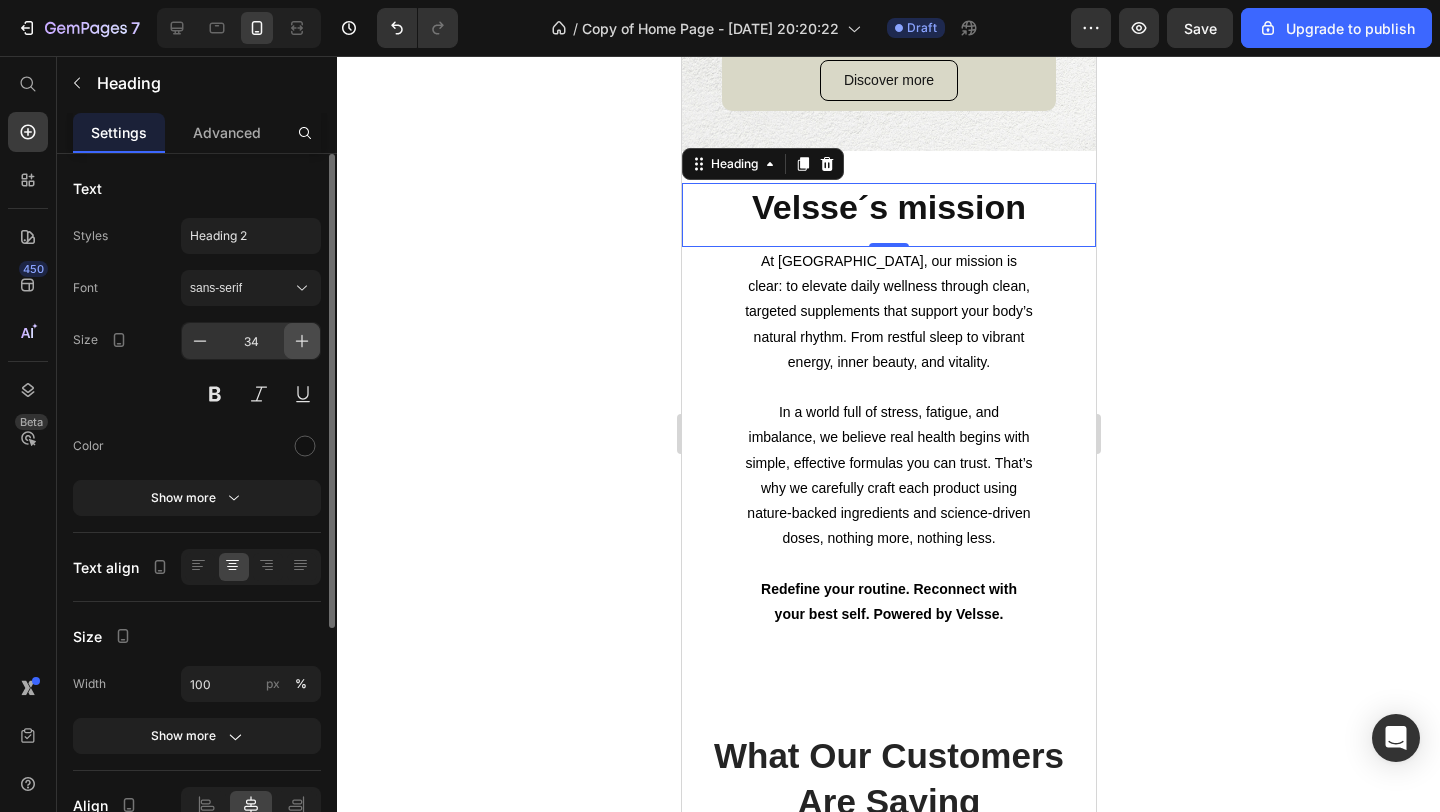 click 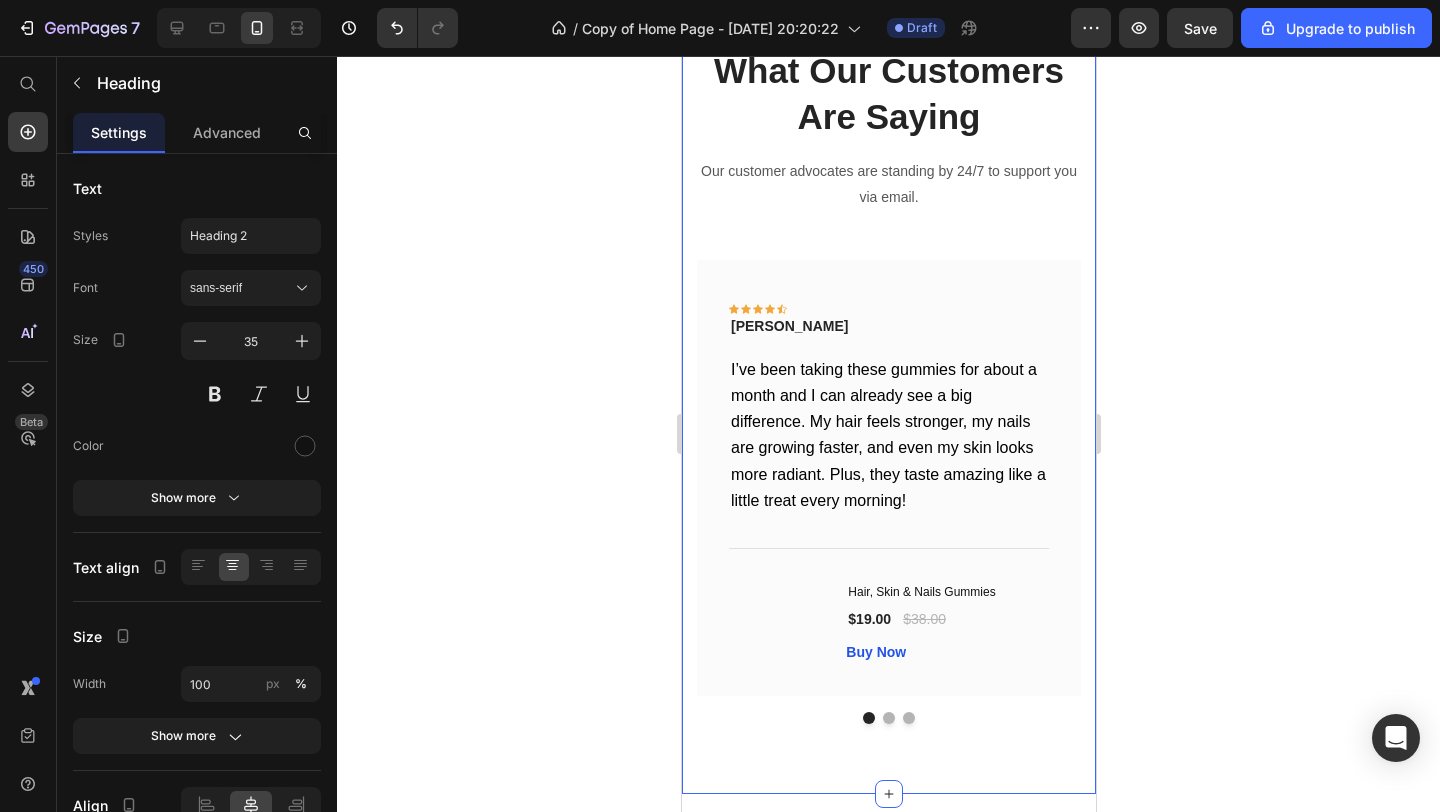 scroll, scrollTop: 3882, scrollLeft: 0, axis: vertical 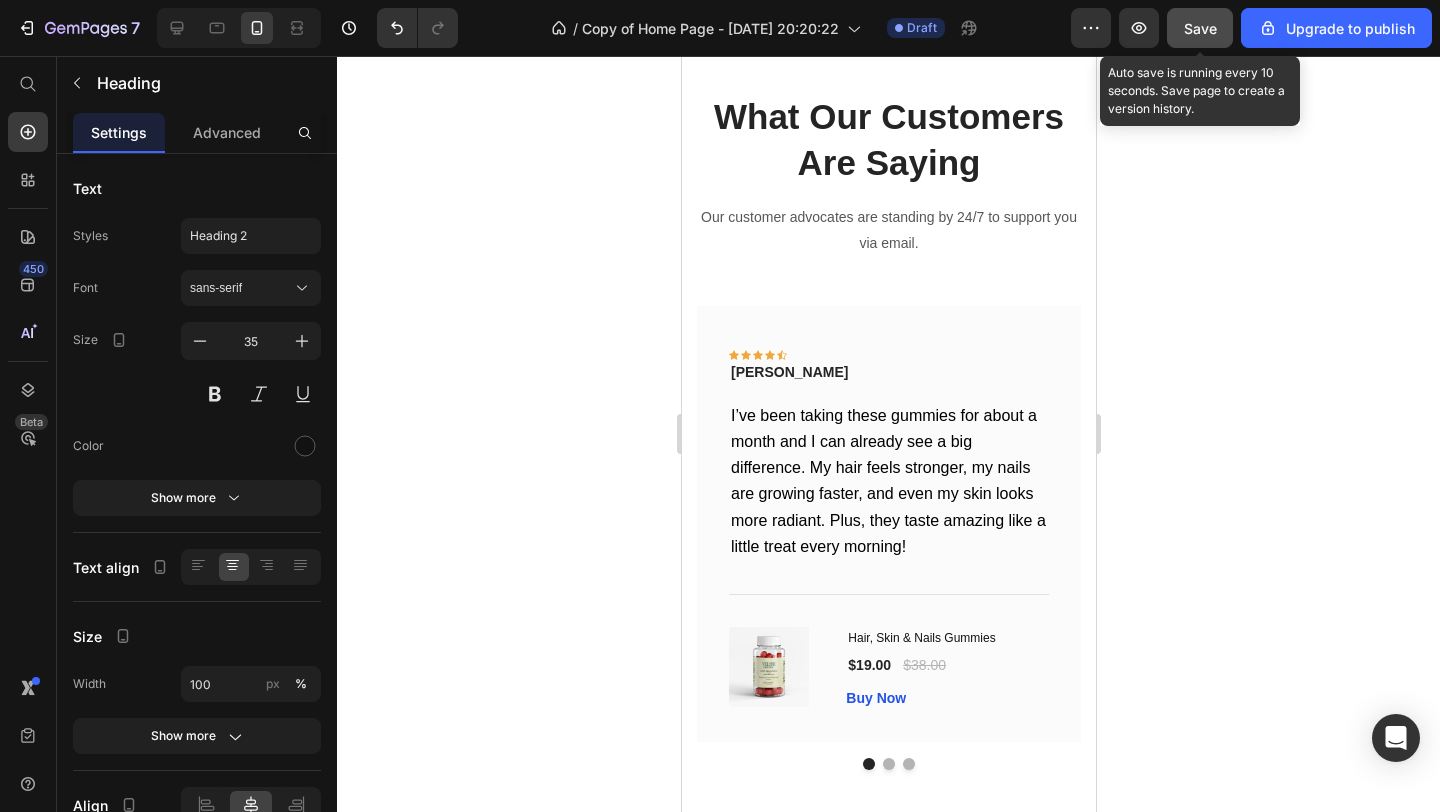 click on "Save" 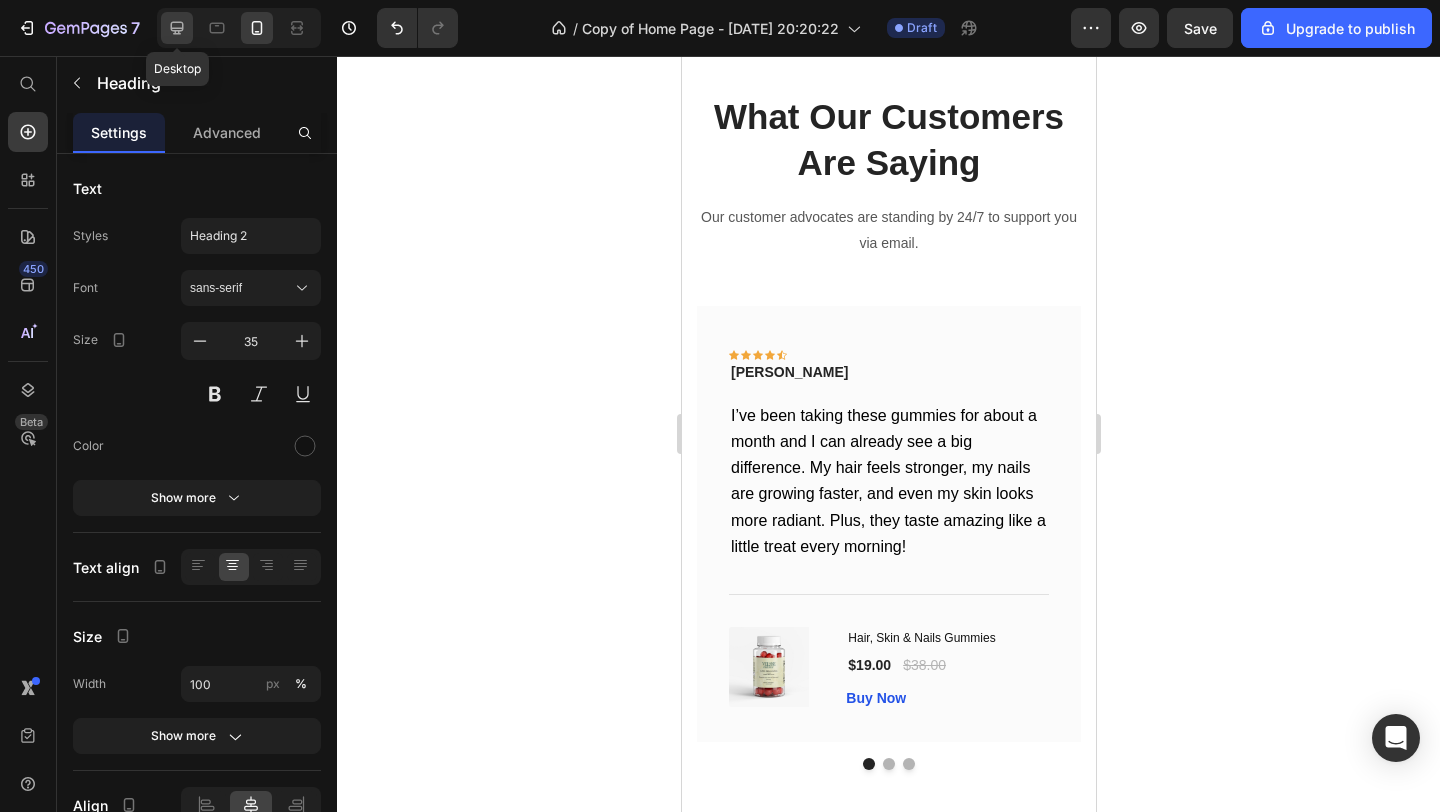 click 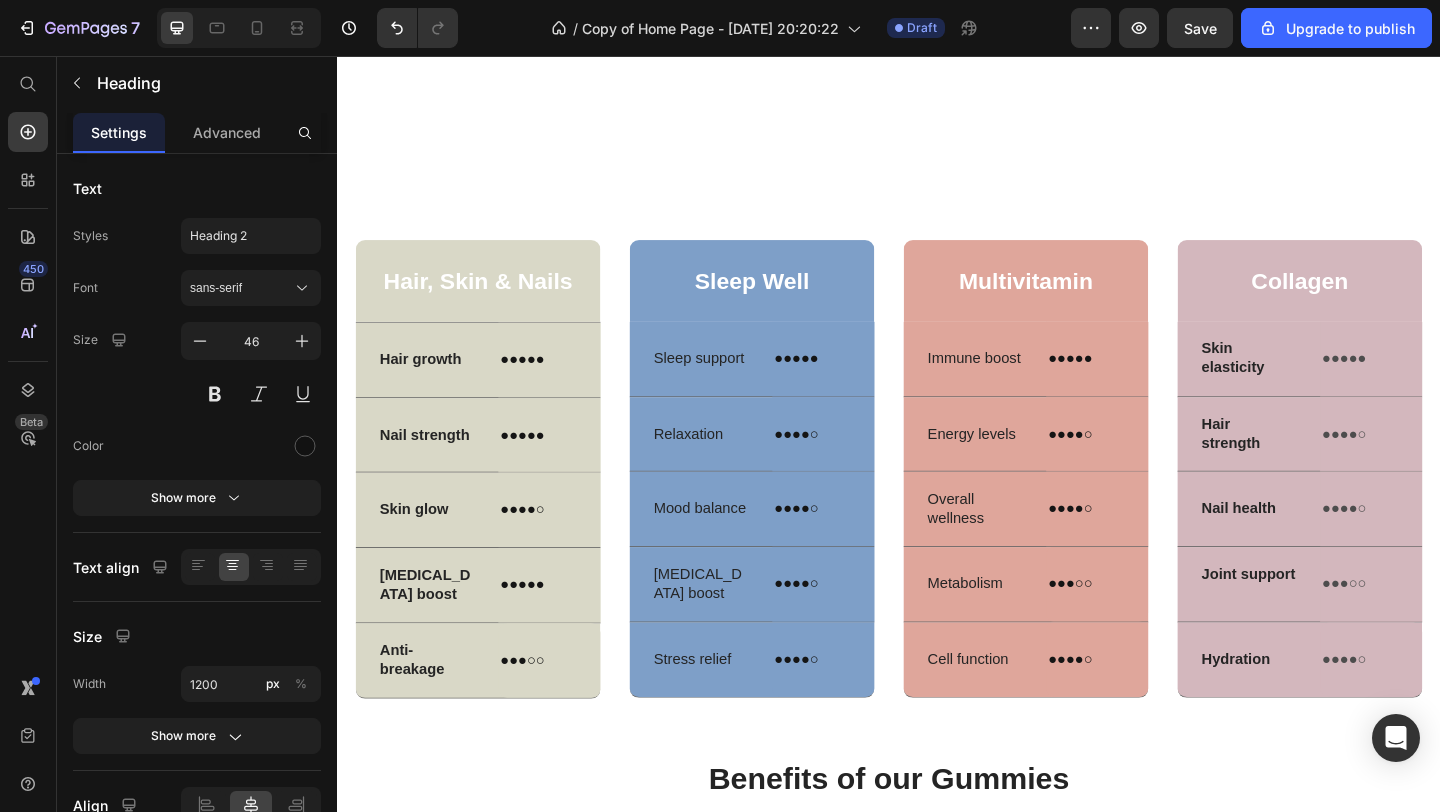 scroll, scrollTop: 3051, scrollLeft: 0, axis: vertical 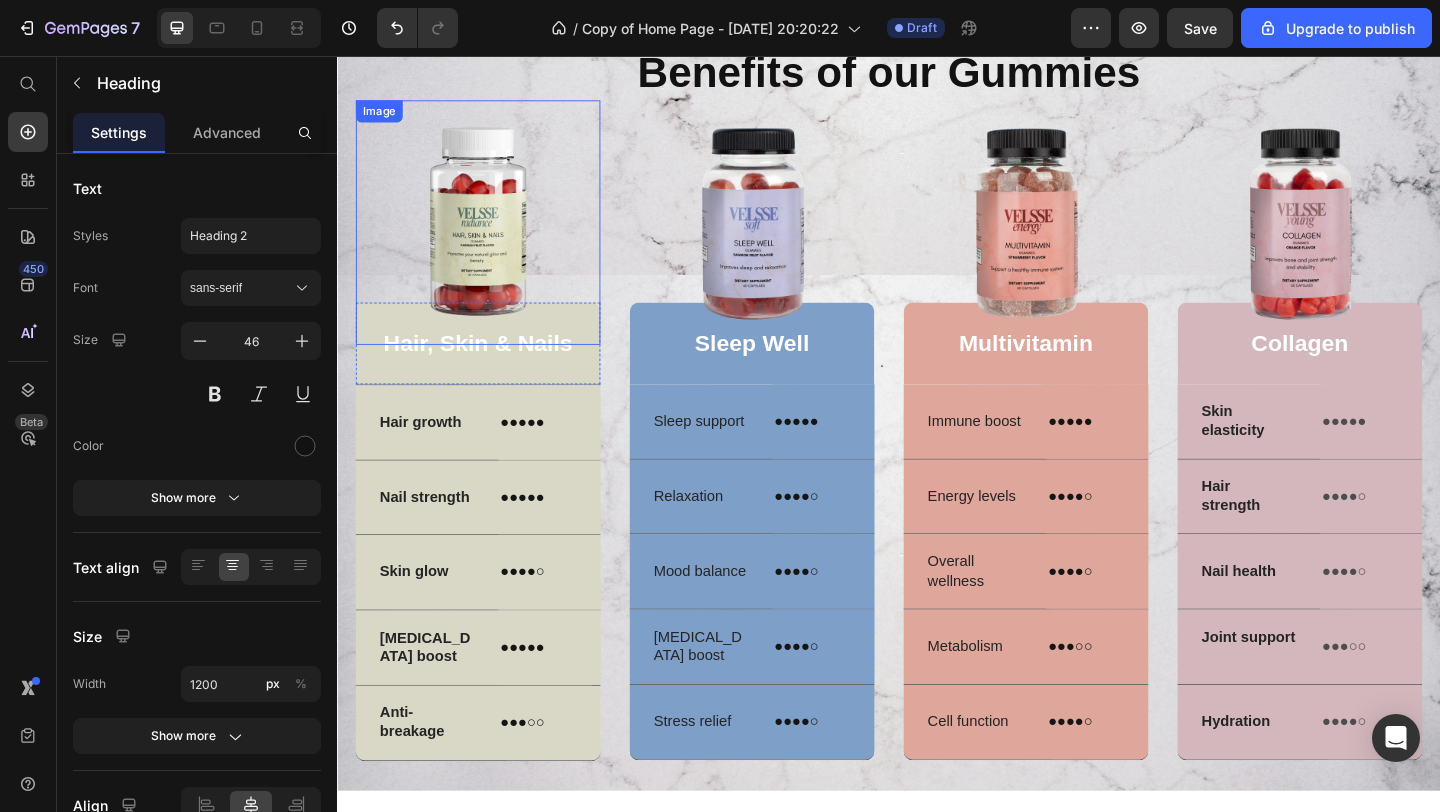 click at bounding box center [490, 237] 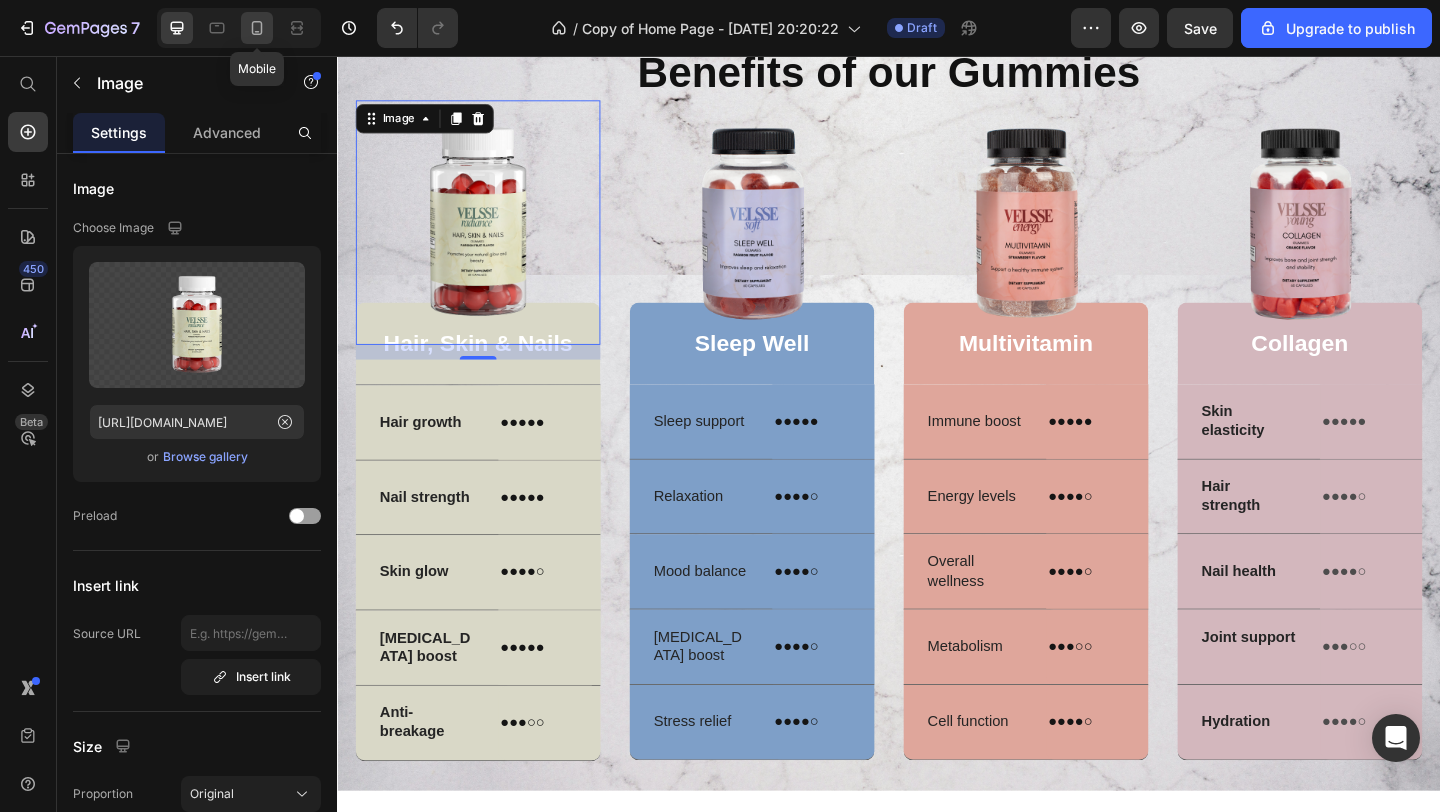 click 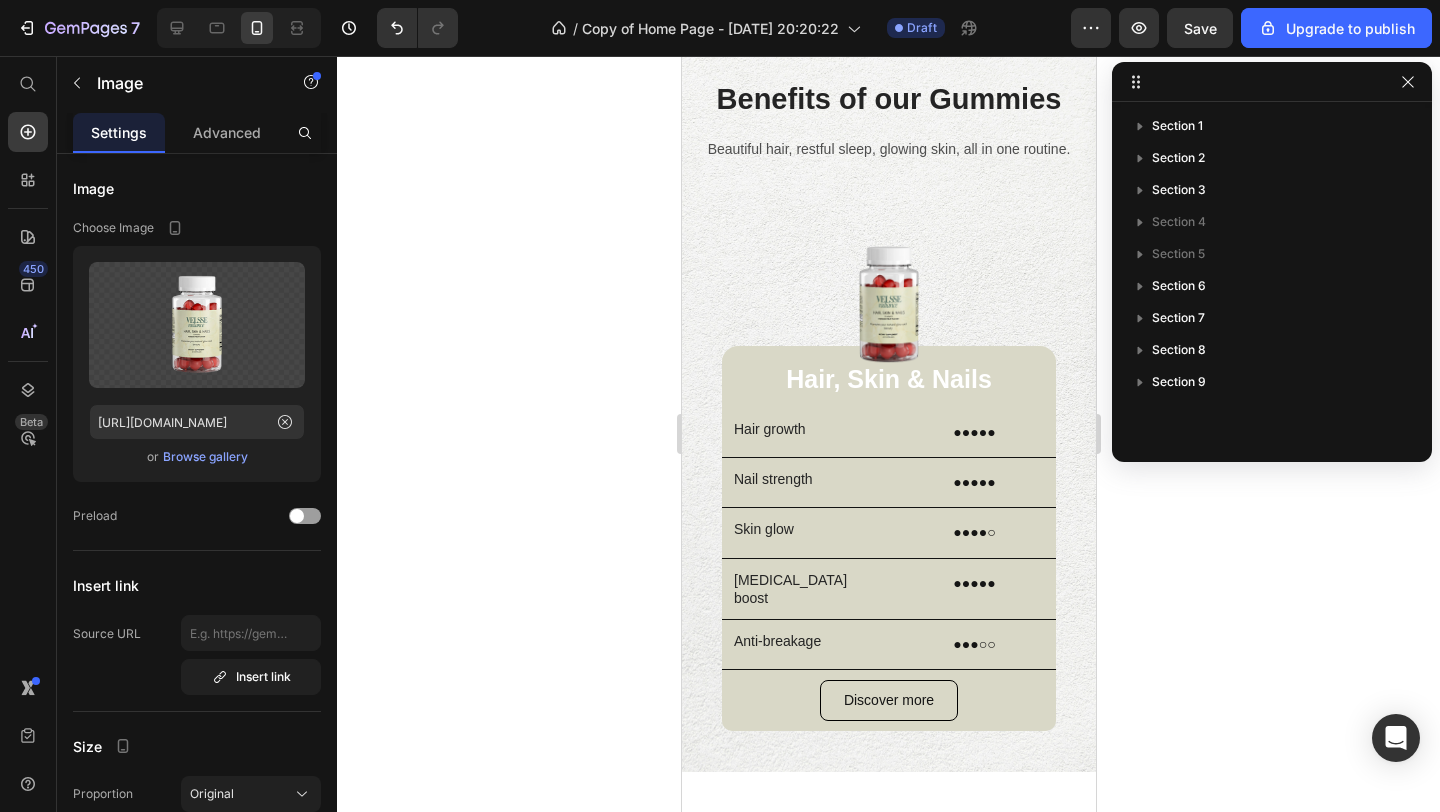 scroll, scrollTop: 2767, scrollLeft: 0, axis: vertical 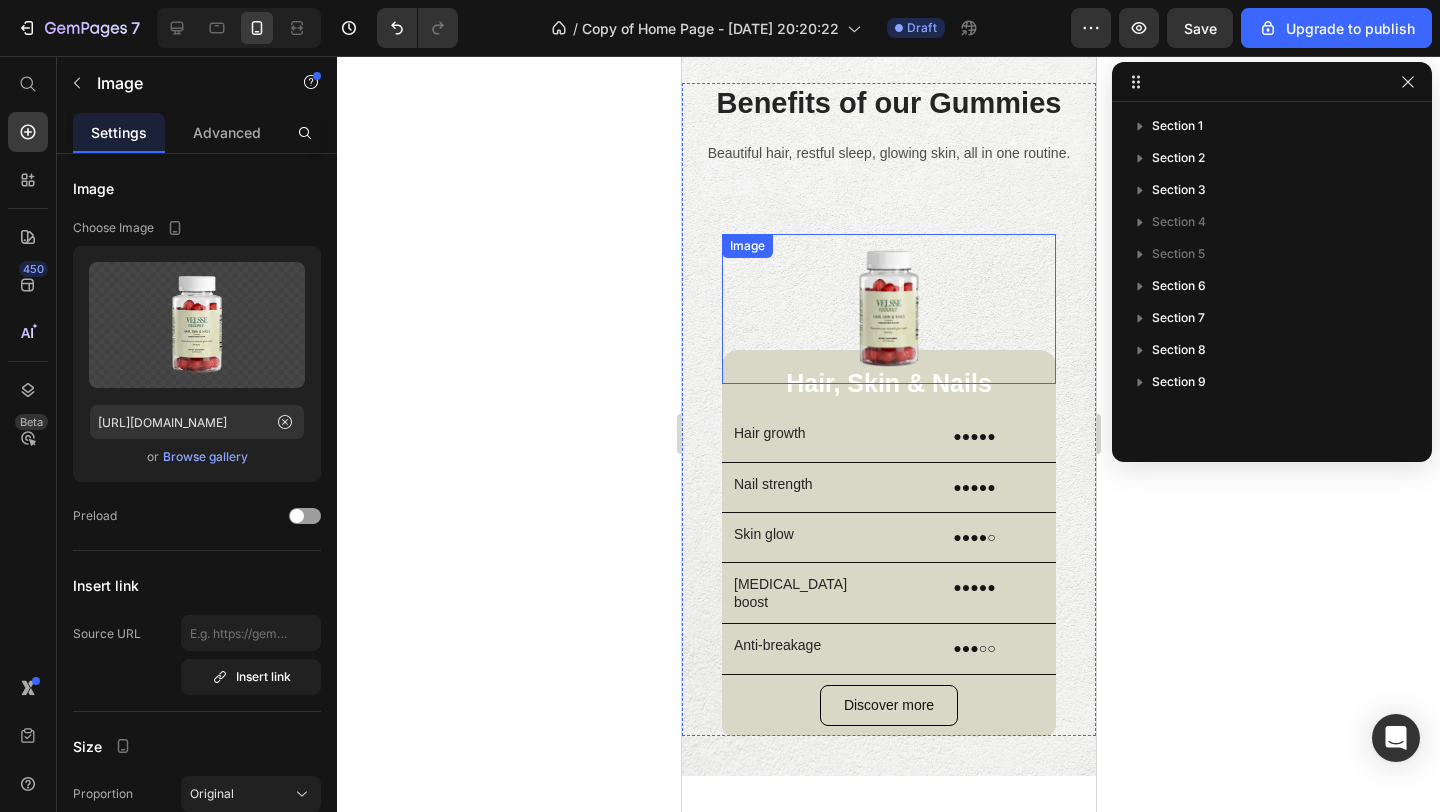 click at bounding box center (888, 309) 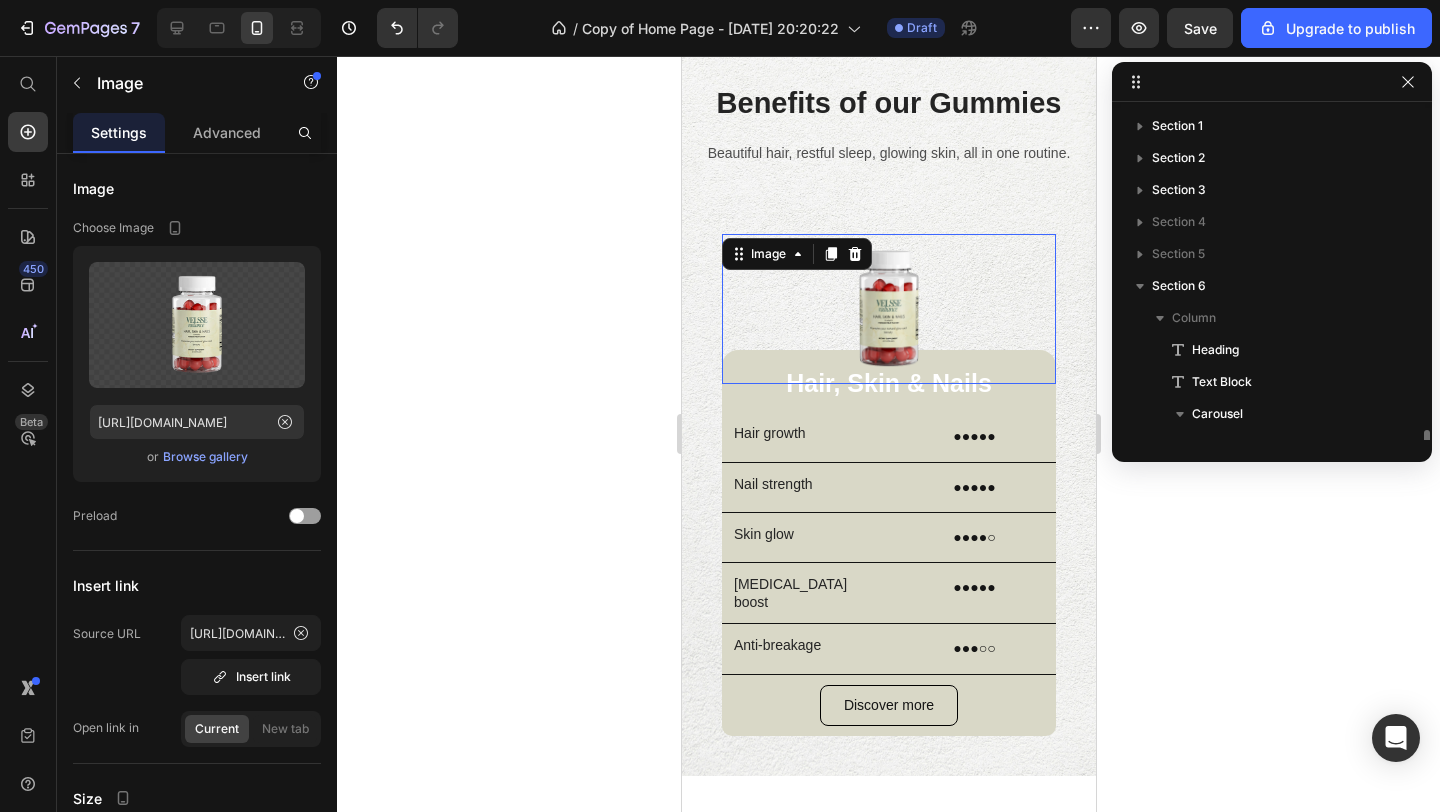 scroll, scrollTop: 218, scrollLeft: 0, axis: vertical 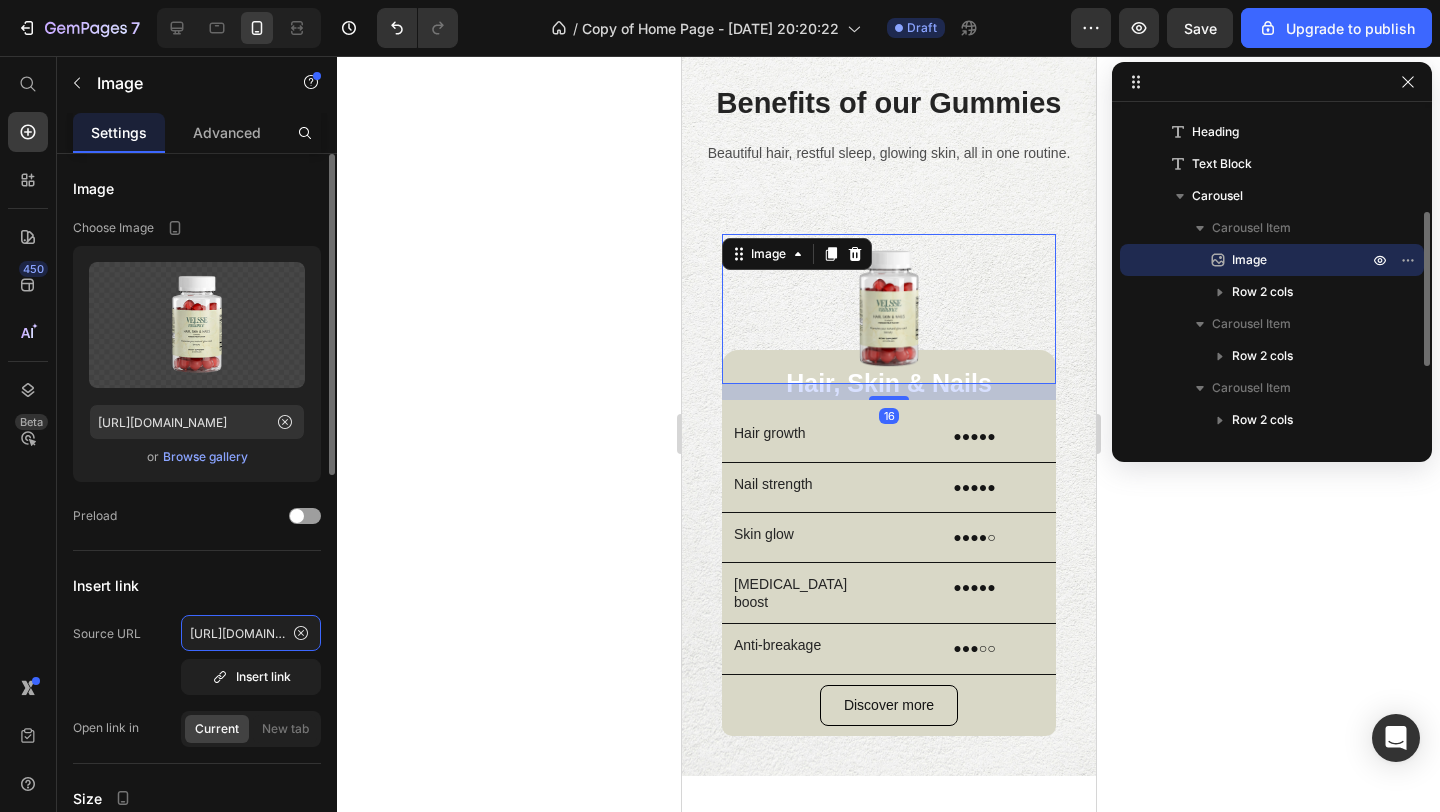 click on "https://velsse.com/products/hair-skin-nails-gummies" 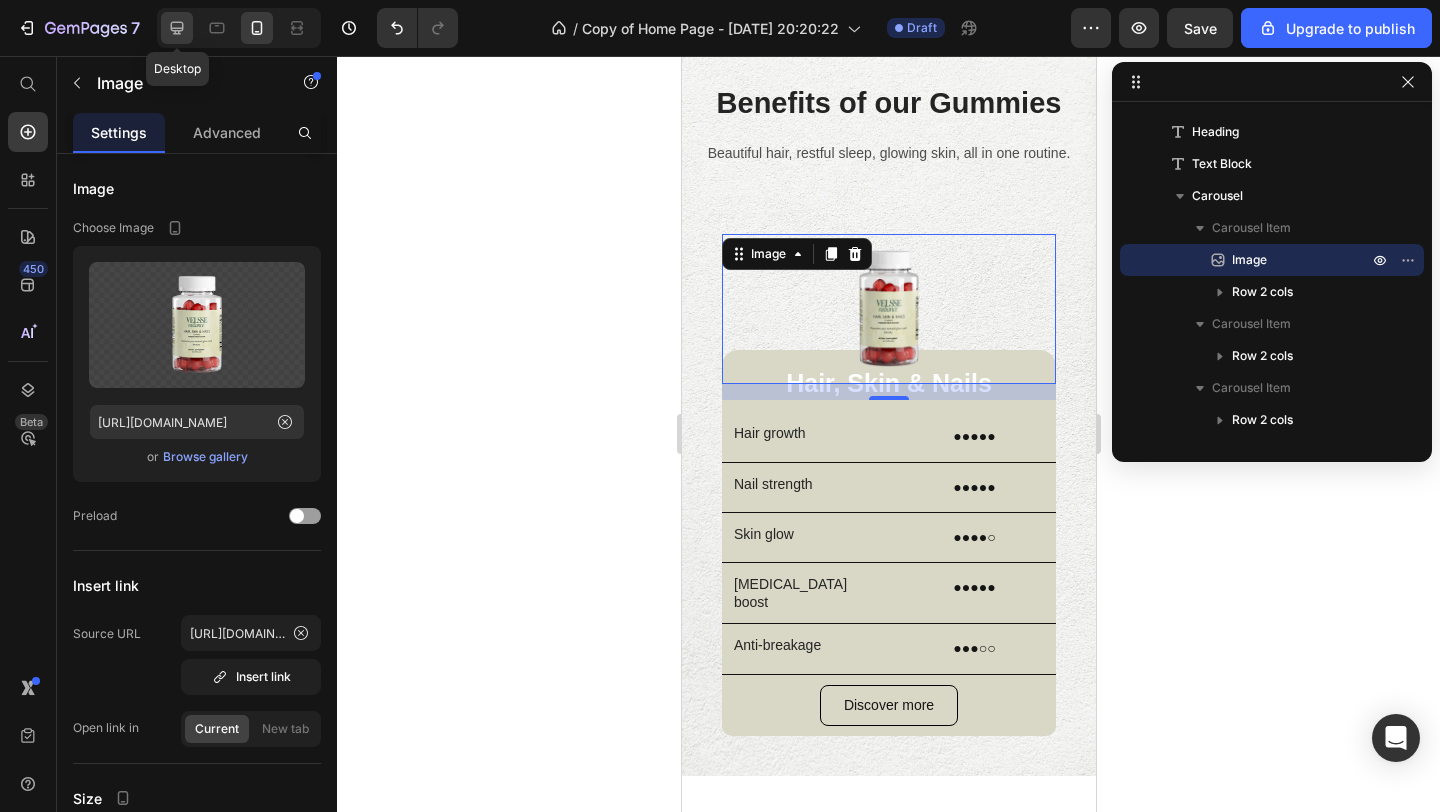 click 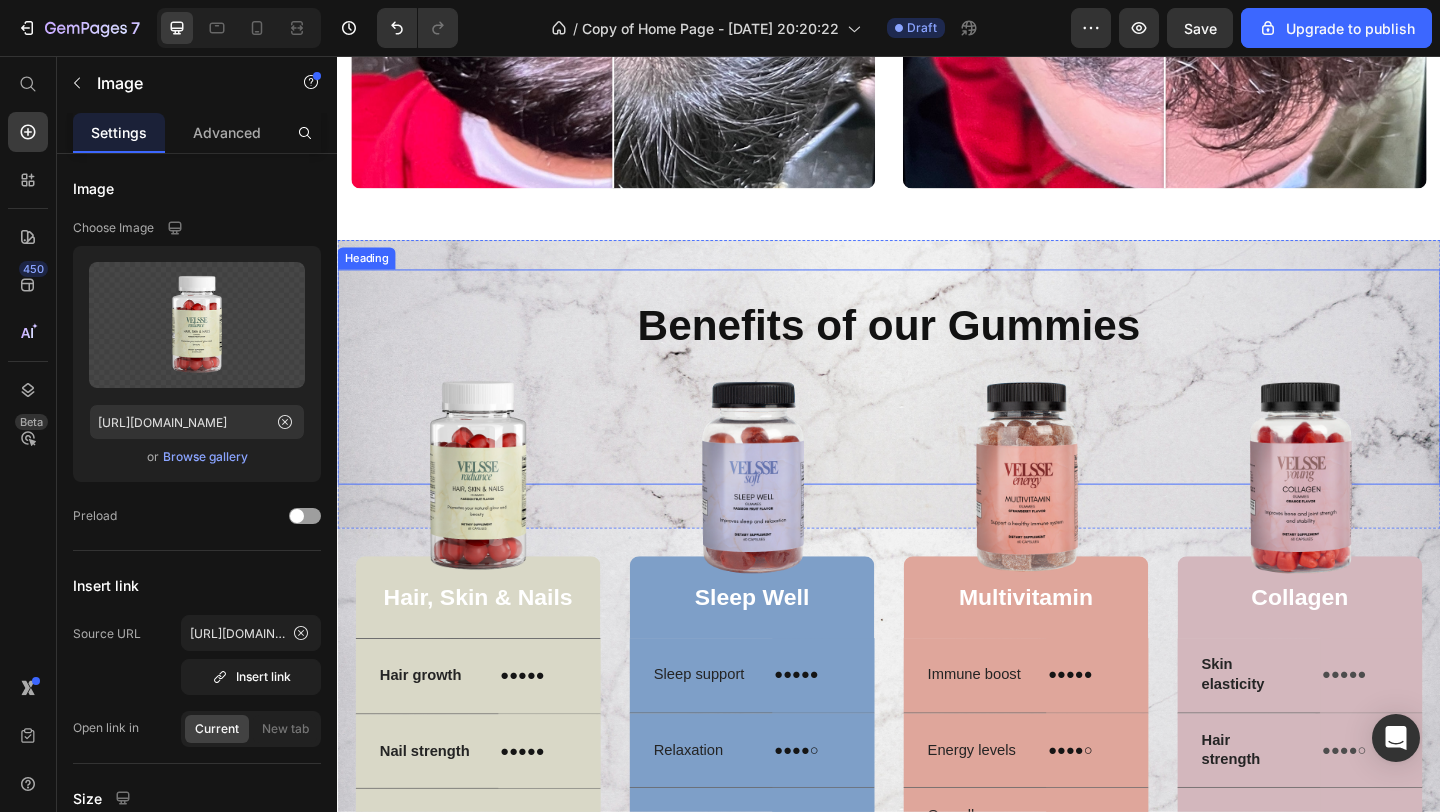 scroll, scrollTop: 2771, scrollLeft: 0, axis: vertical 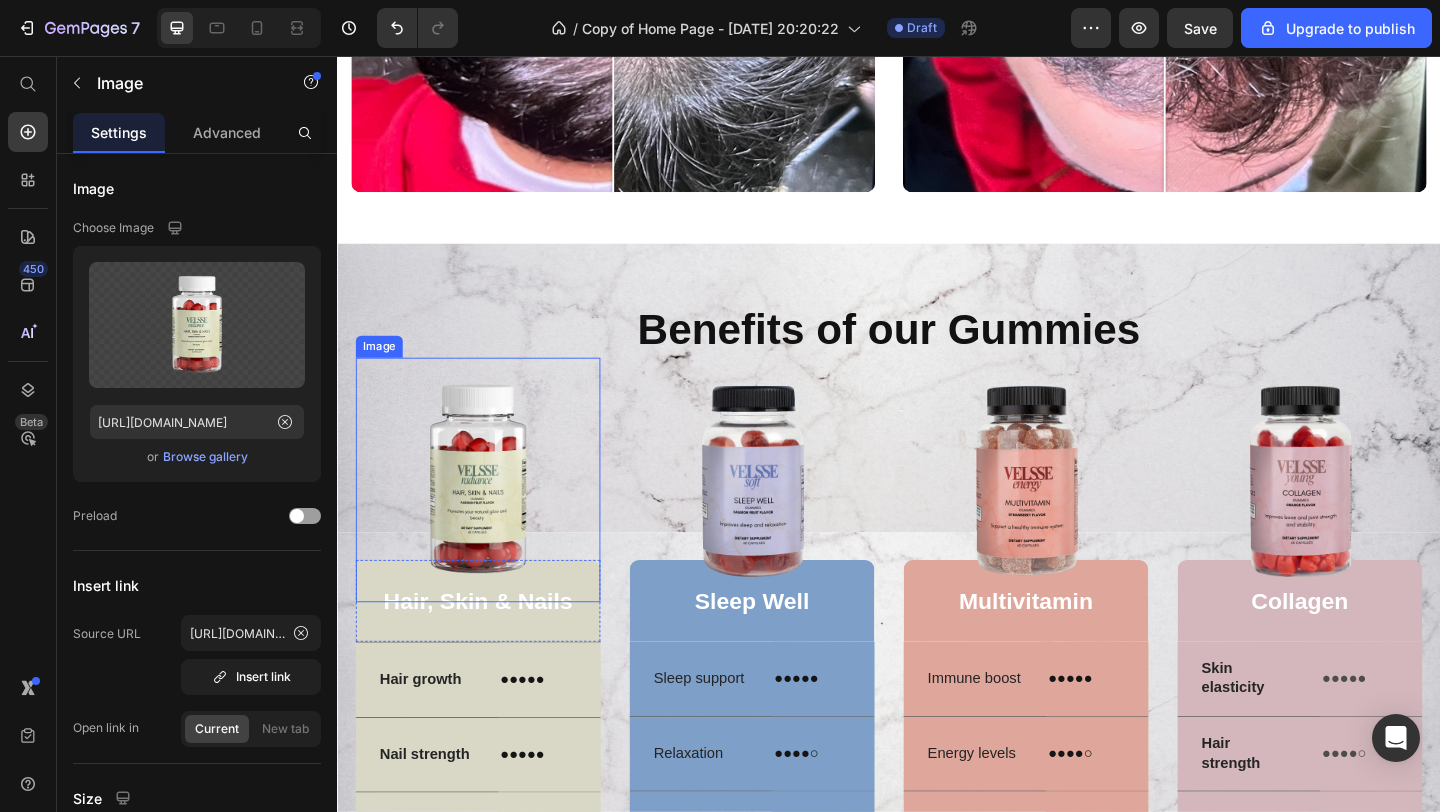 drag, startPoint x: 508, startPoint y: 503, endPoint x: 497, endPoint y: 521, distance: 21.095022 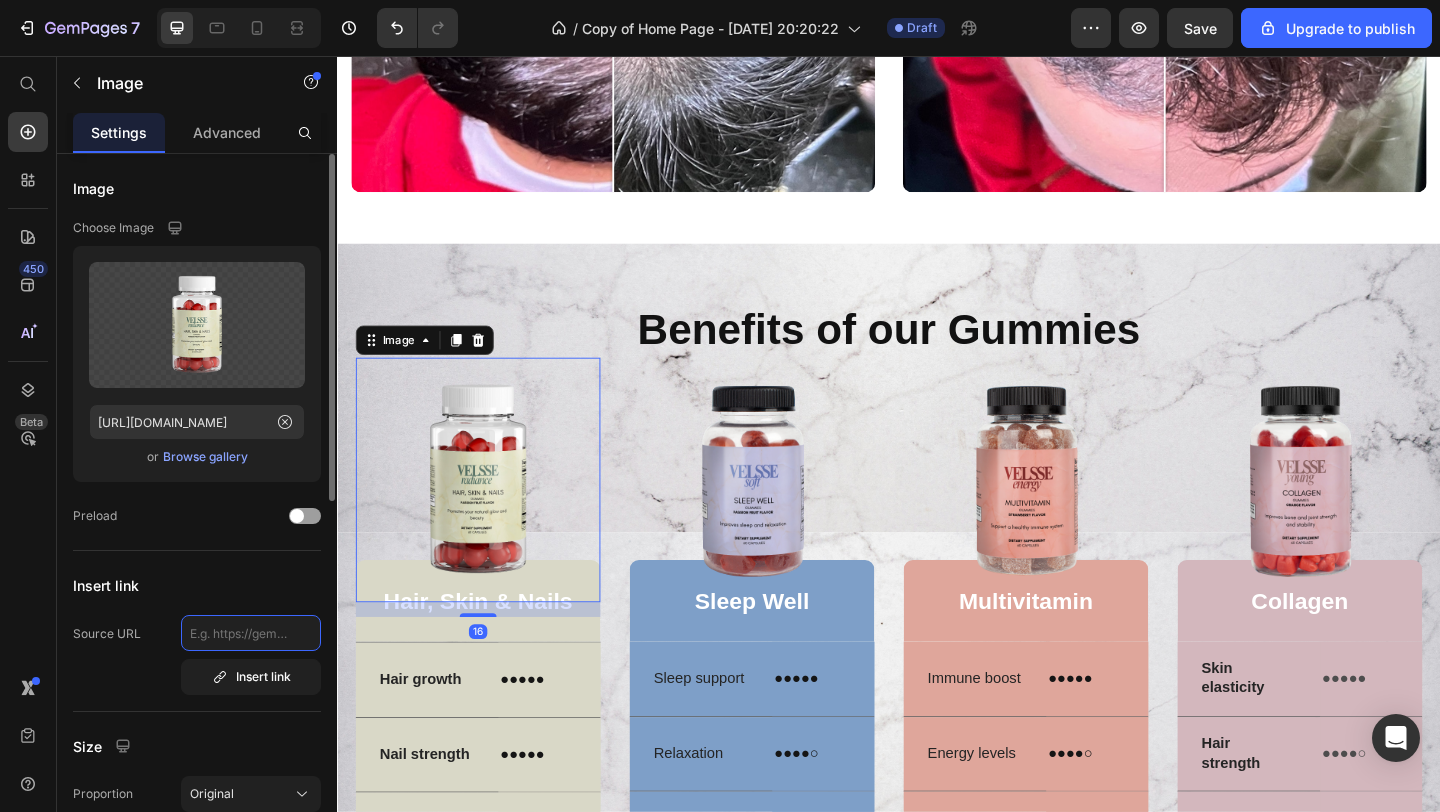 click 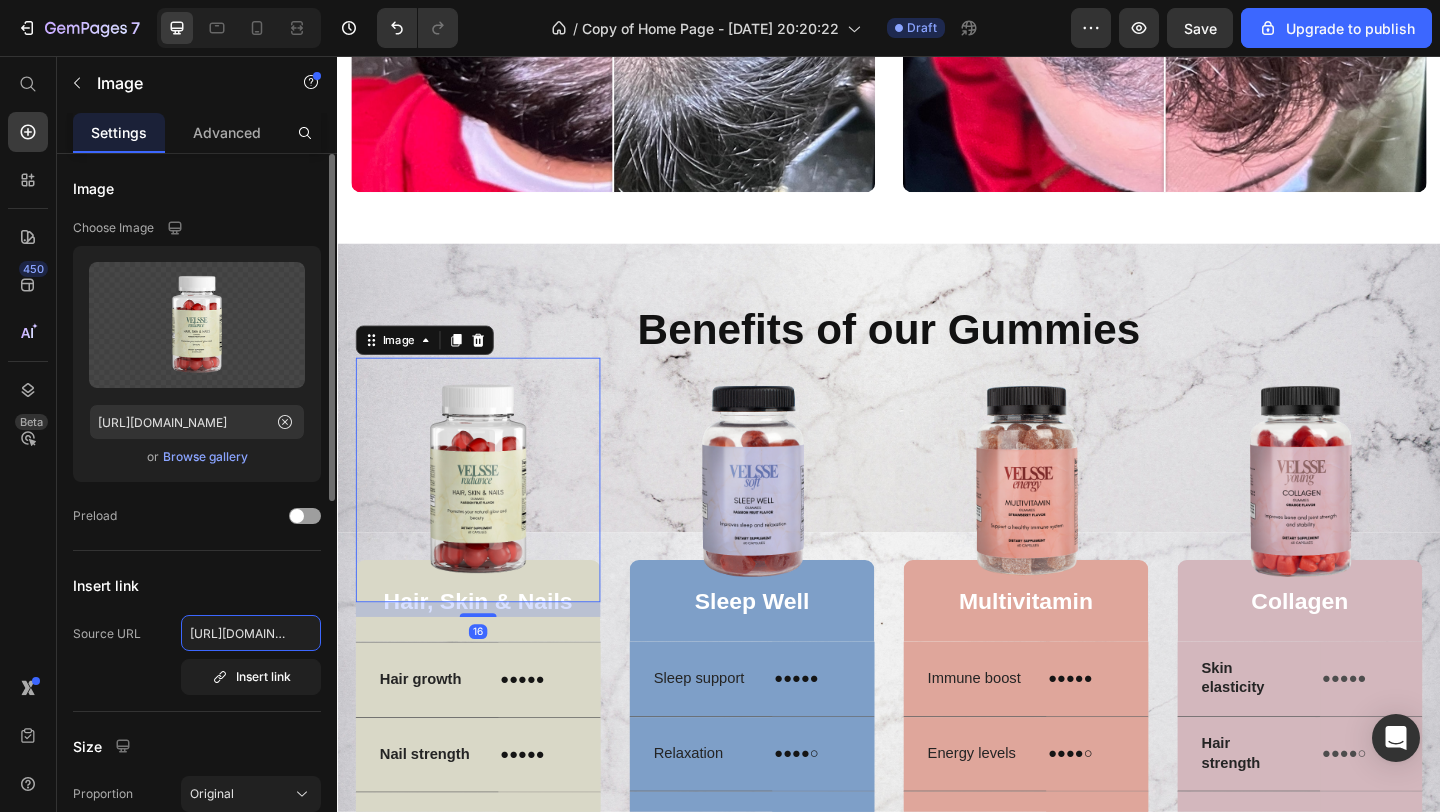 scroll, scrollTop: 0, scrollLeft: 203, axis: horizontal 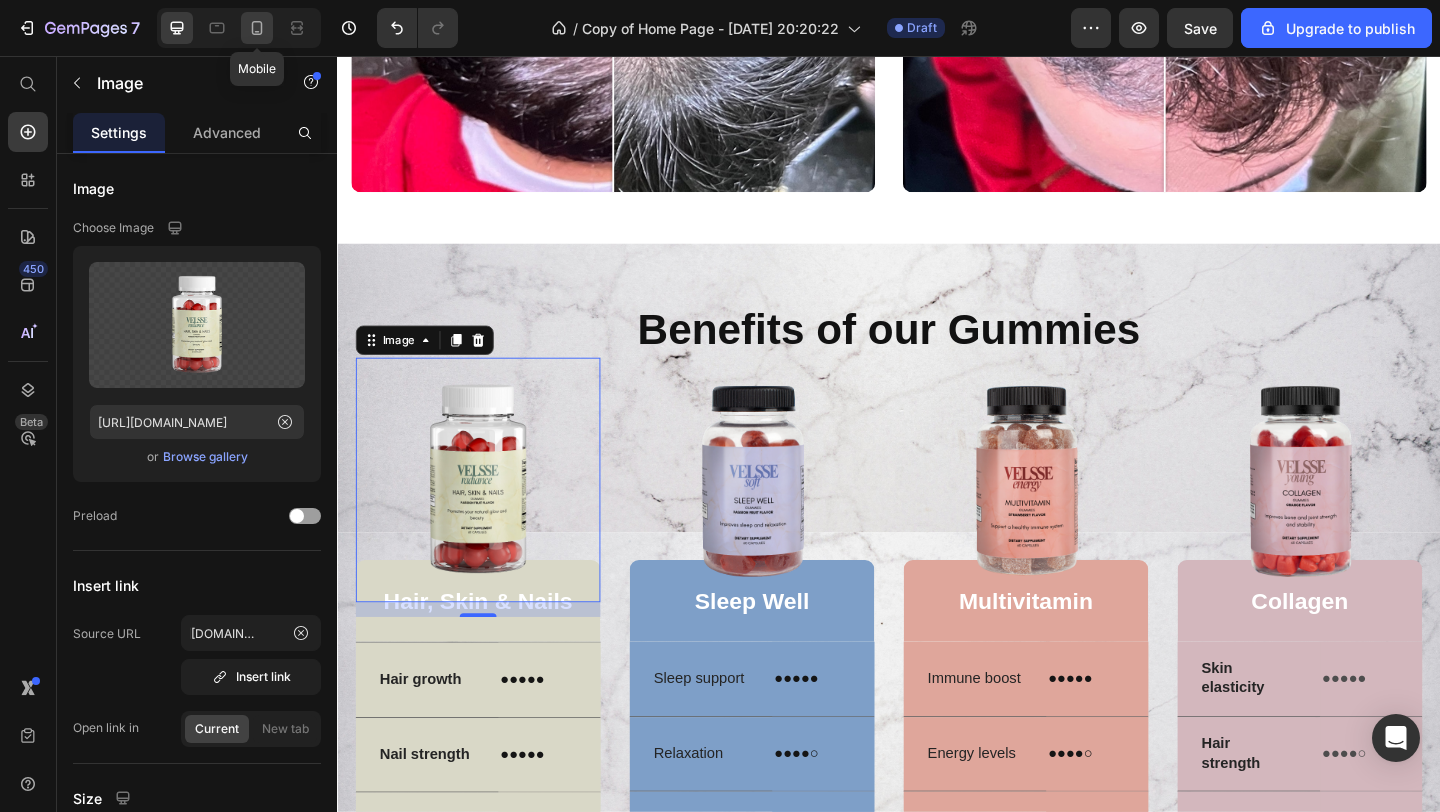 click 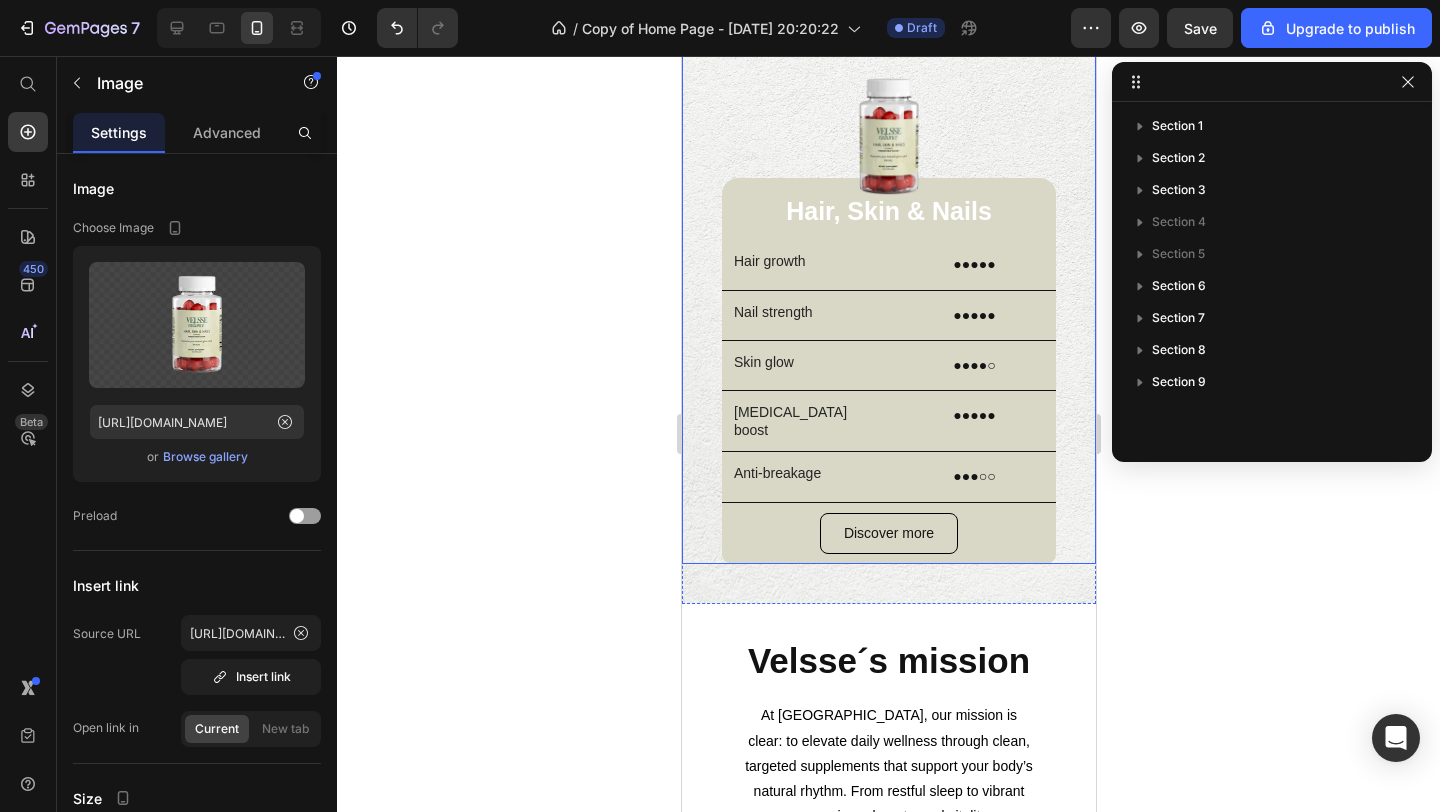 scroll, scrollTop: 1998, scrollLeft: 0, axis: vertical 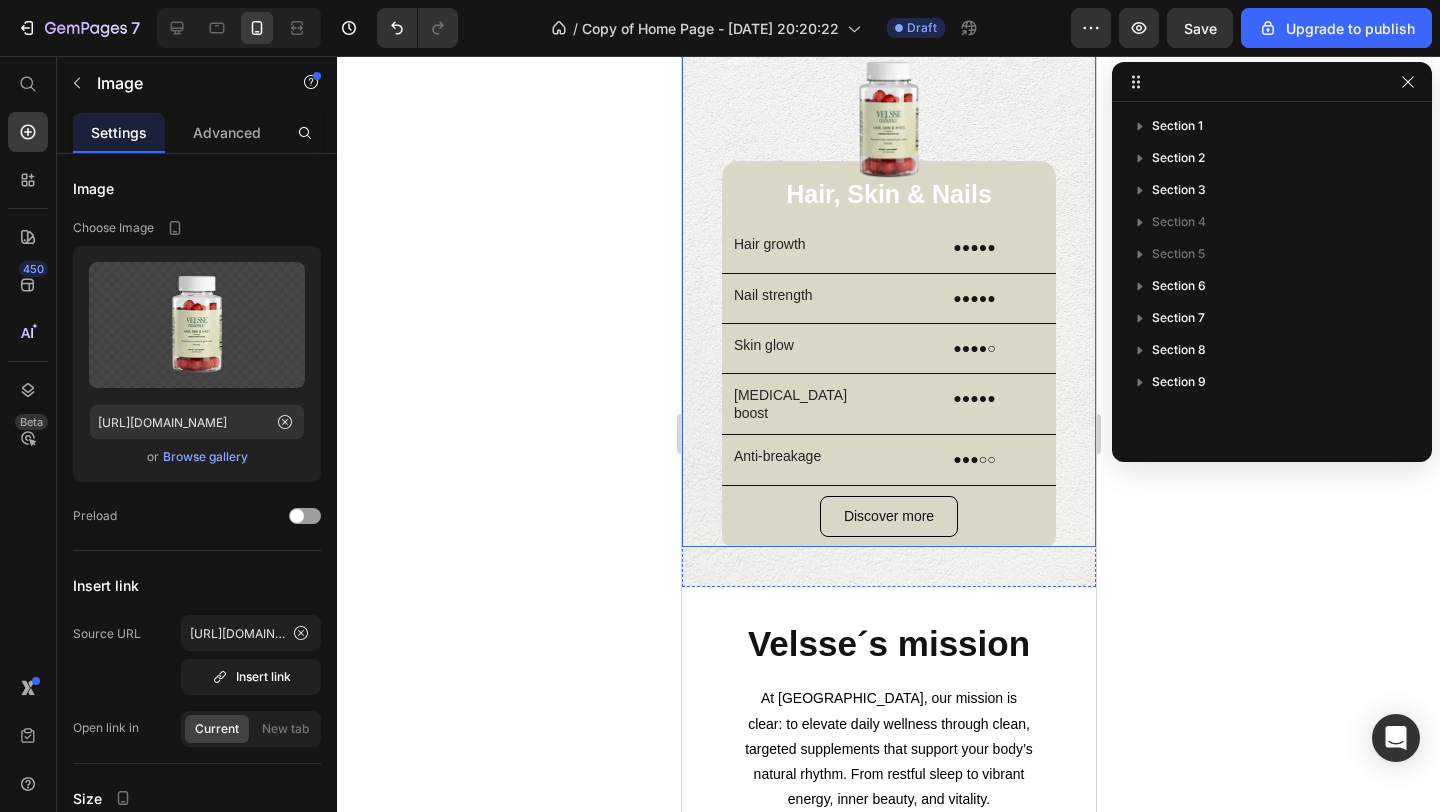 click on "Image Hair, Skin & Nails Heading Hair growth Text Block ●●●●● Text Block Row Row Nail strength Text Block ●●●●● Text Block Row Row Skin glow Text Block ●●●●○ Text Block Row Row Biotin boost Text Block ●●●●● Text Block Row Row Anti-breakage Text Block ●●●○○ Text Block Row Row Discover more Button Row Row Image Sleep Well Heading Sleep support  Text Block ●●●●● Text Block Row Row Relaxation  Text Block ●●●●○ Text Block Row Row Mood balance  Text Block ●●●●○ Text Block Row Row Melatonin boost Text Block ●●●●○ Text Block Row Row Stress relief Text Block ●●●●○ Text Block Row Row Discover more Button Row Row Image Multivitamin Heading Inmune boost Text Block ●●●●● Text Block Row Row Energy levels Text Block ●●●●○ Text Block Row Row Overall wellness Text Block ●●●●○ Text Block Row Row Metabolism Text Block ●●●○○ Text Block Row Row Cell function Text Block ●●●●○ Row" at bounding box center [888, 271] 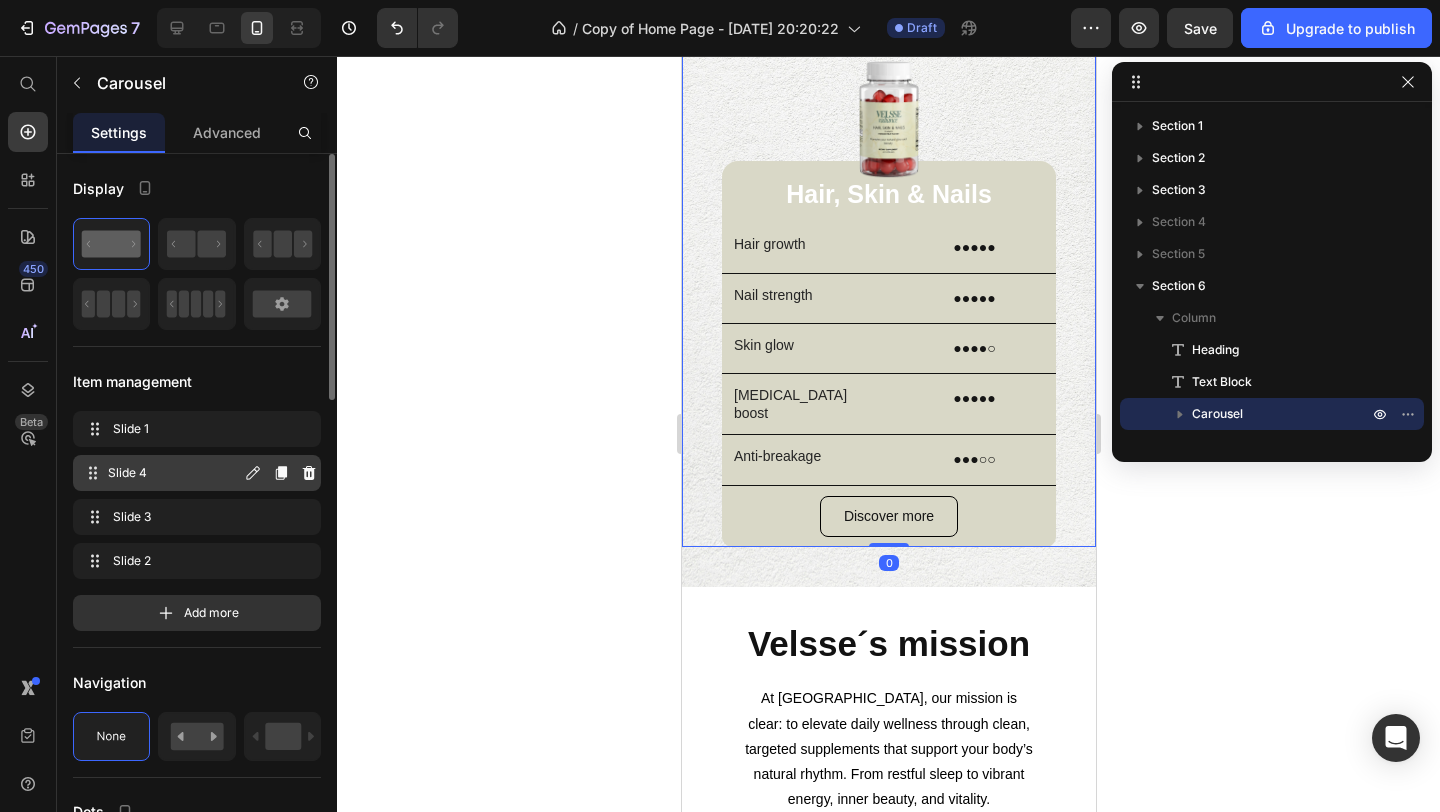 click on "Slide 4 Slide 4" at bounding box center (161, 473) 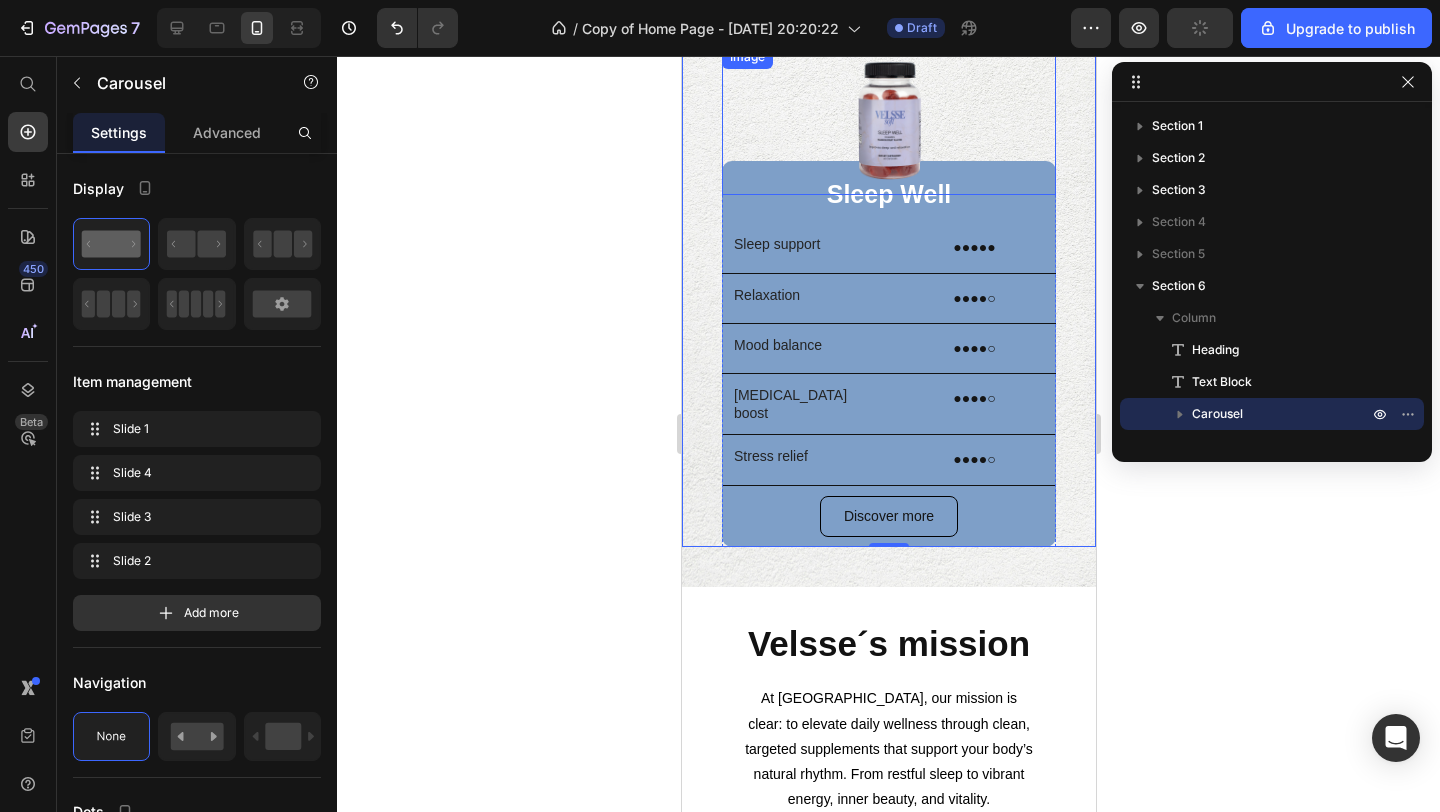 click at bounding box center [888, 120] 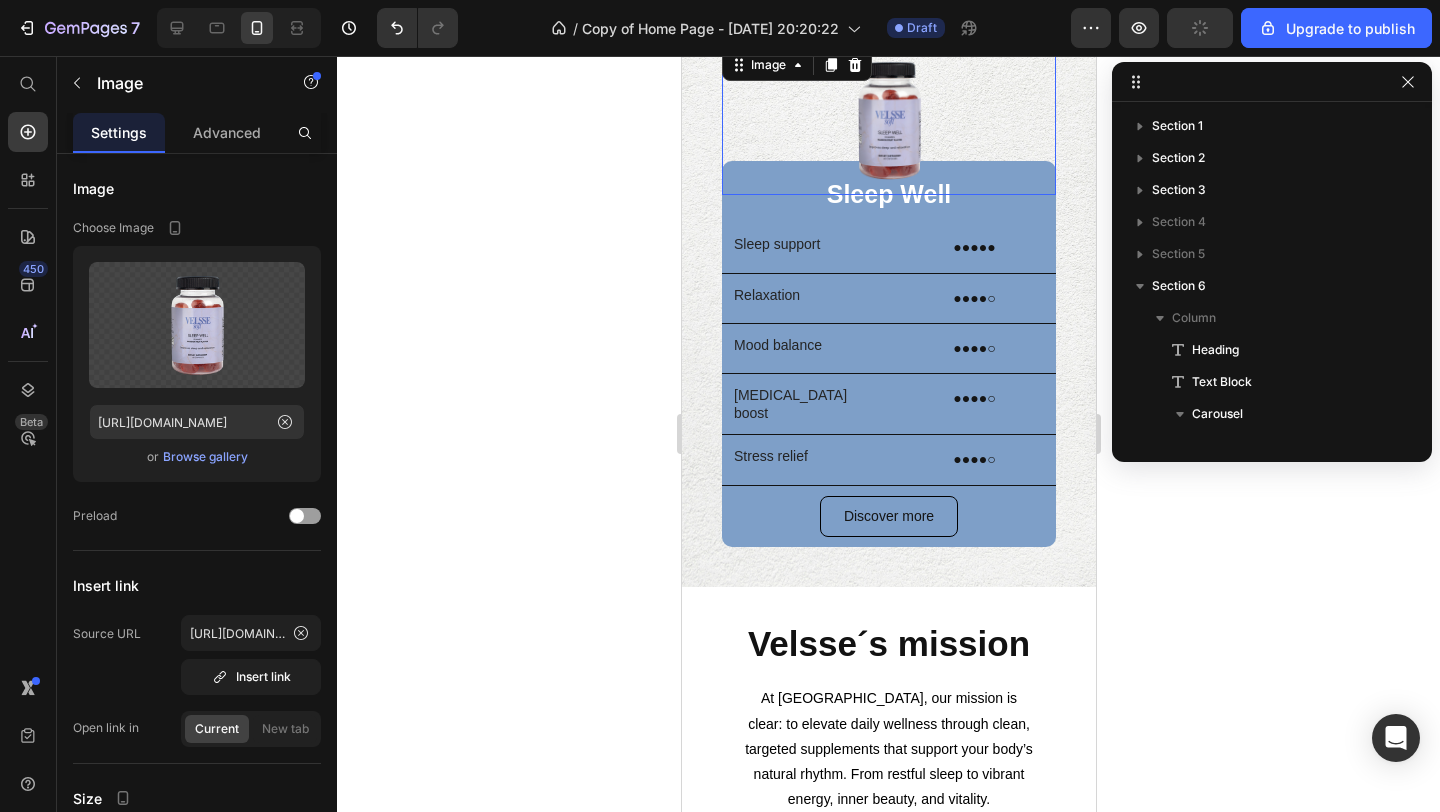 scroll, scrollTop: 378, scrollLeft: 0, axis: vertical 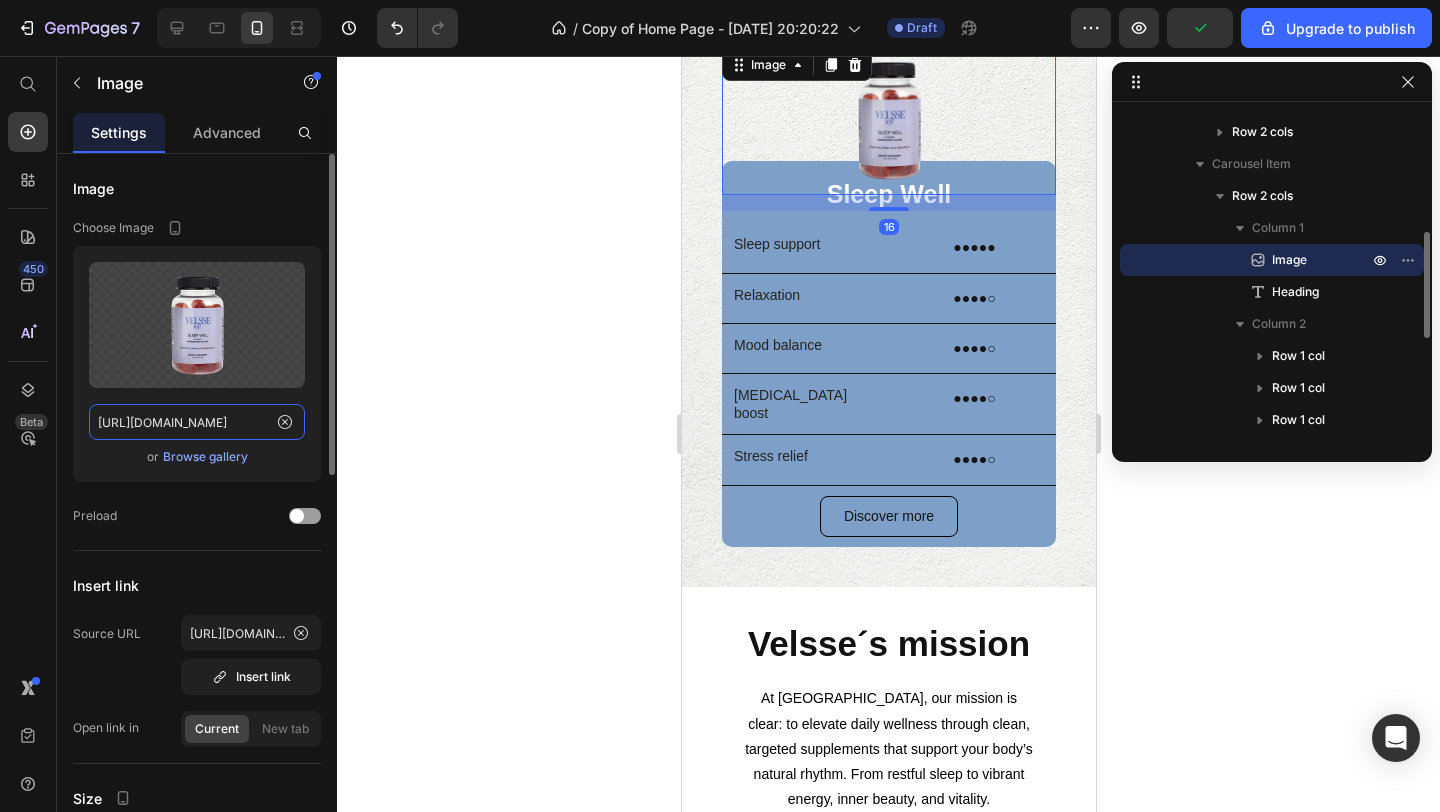 click on "https://cdn.shopify.com/s/files/1/0935/2593/4404/files/gempages_569336418963293164-5a99a8f4-4e14-40ef-8590-0295d1614453.png" 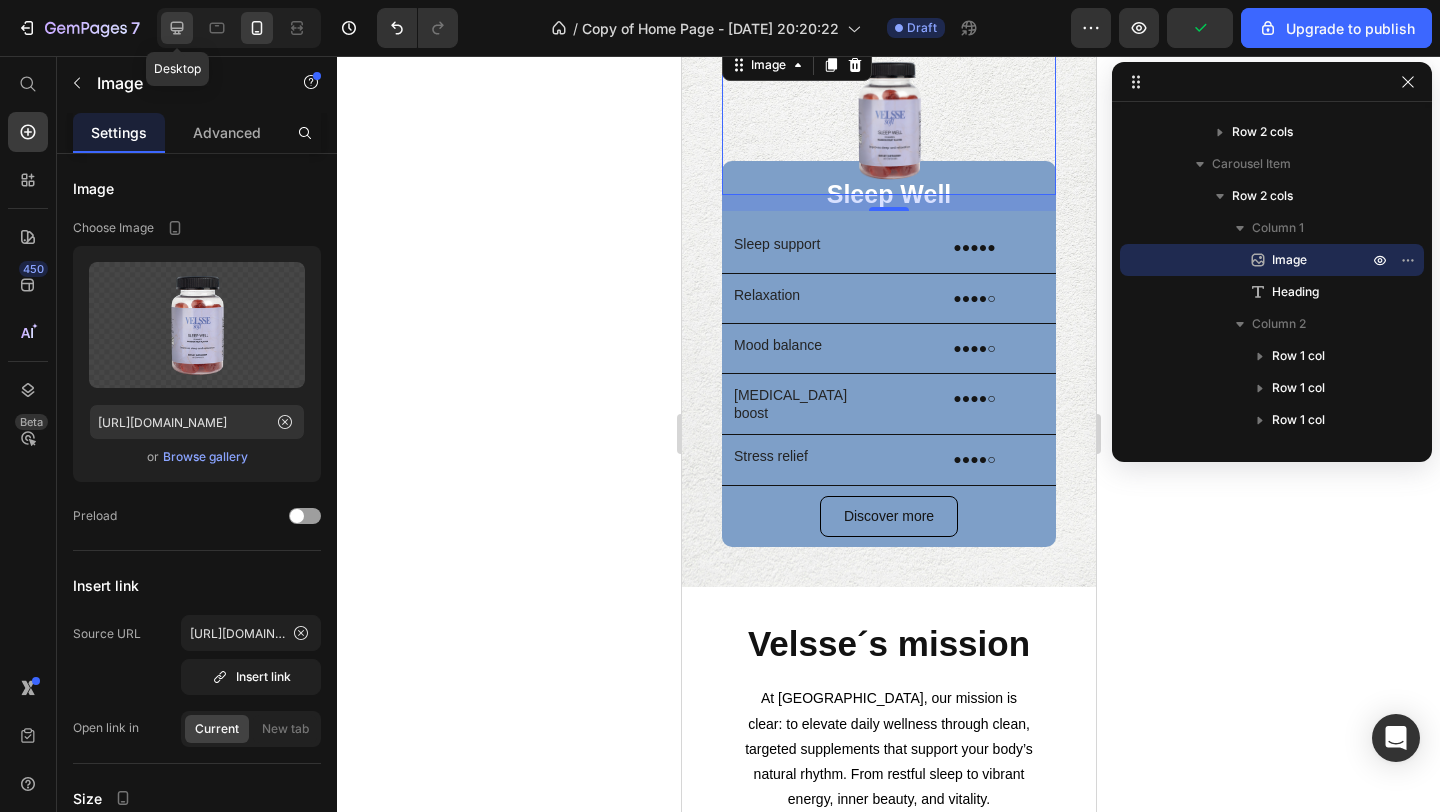 click 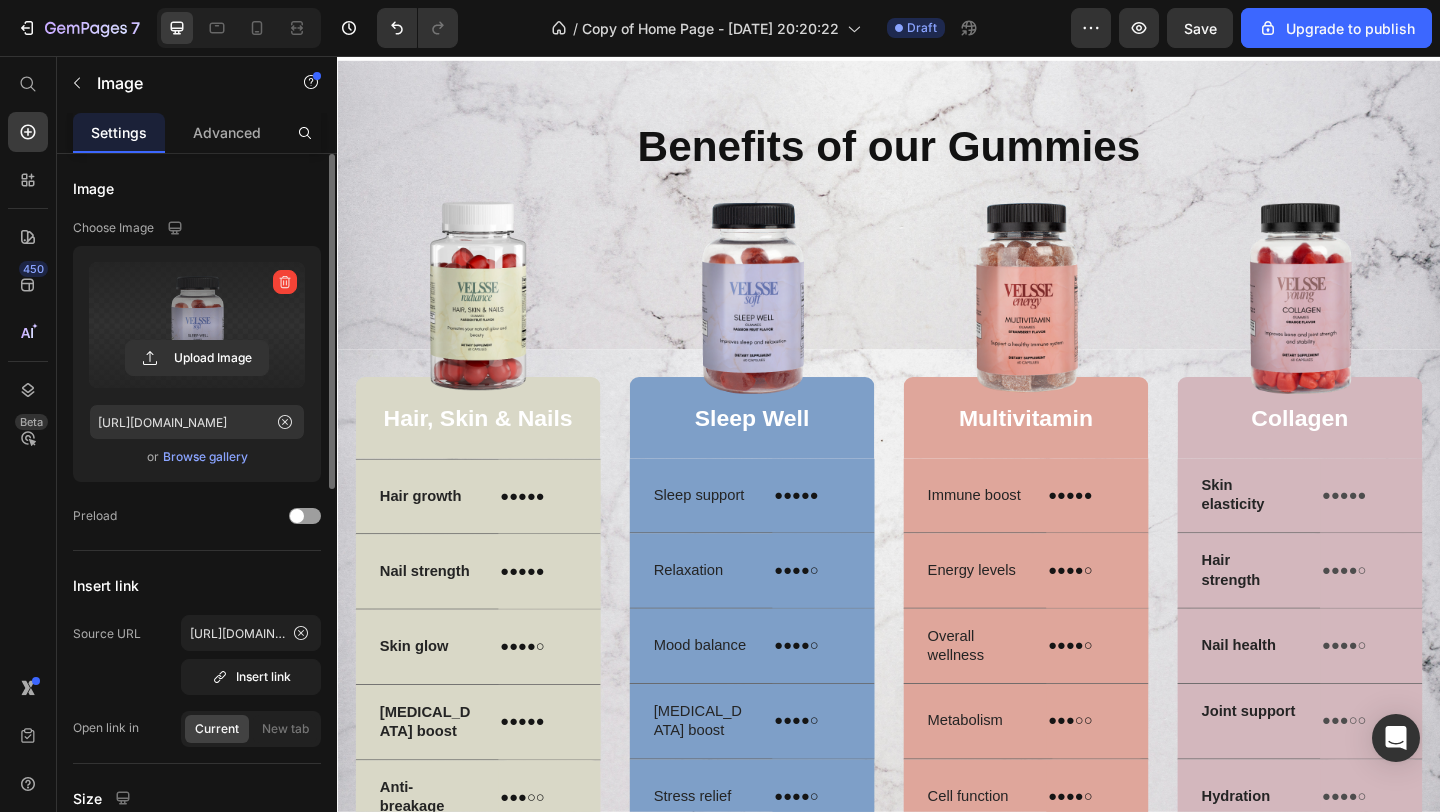scroll, scrollTop: 2009, scrollLeft: 0, axis: vertical 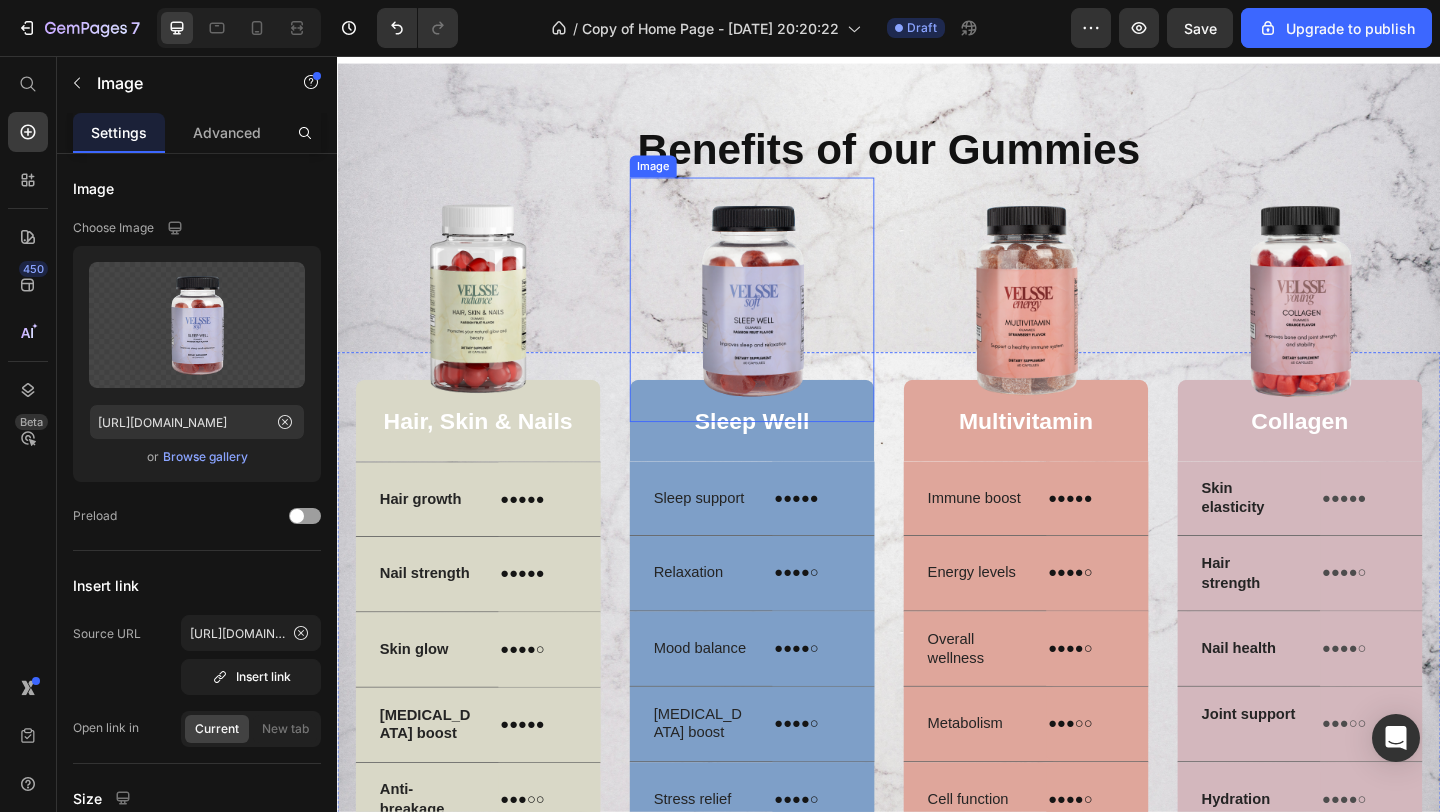 click at bounding box center [788, 321] 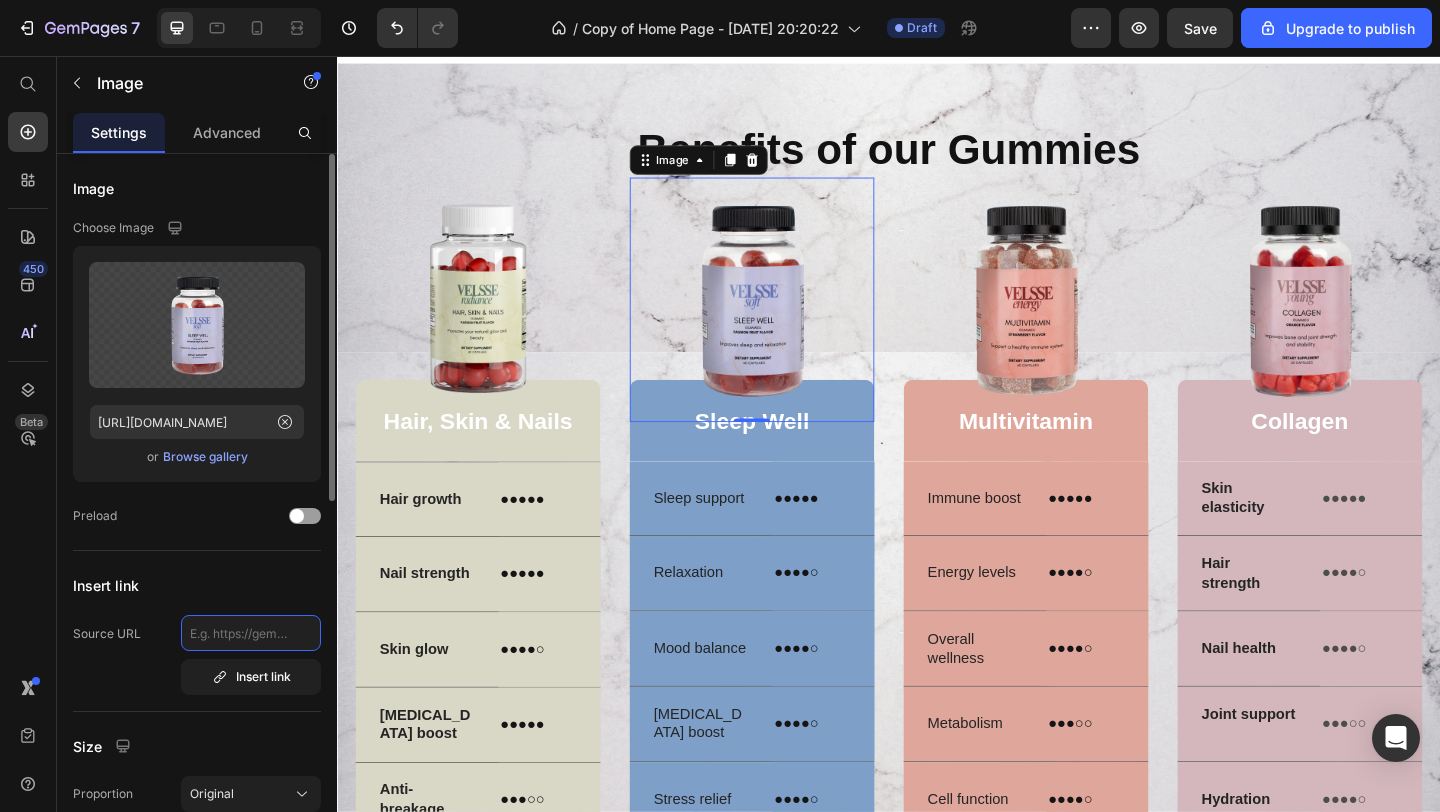 click 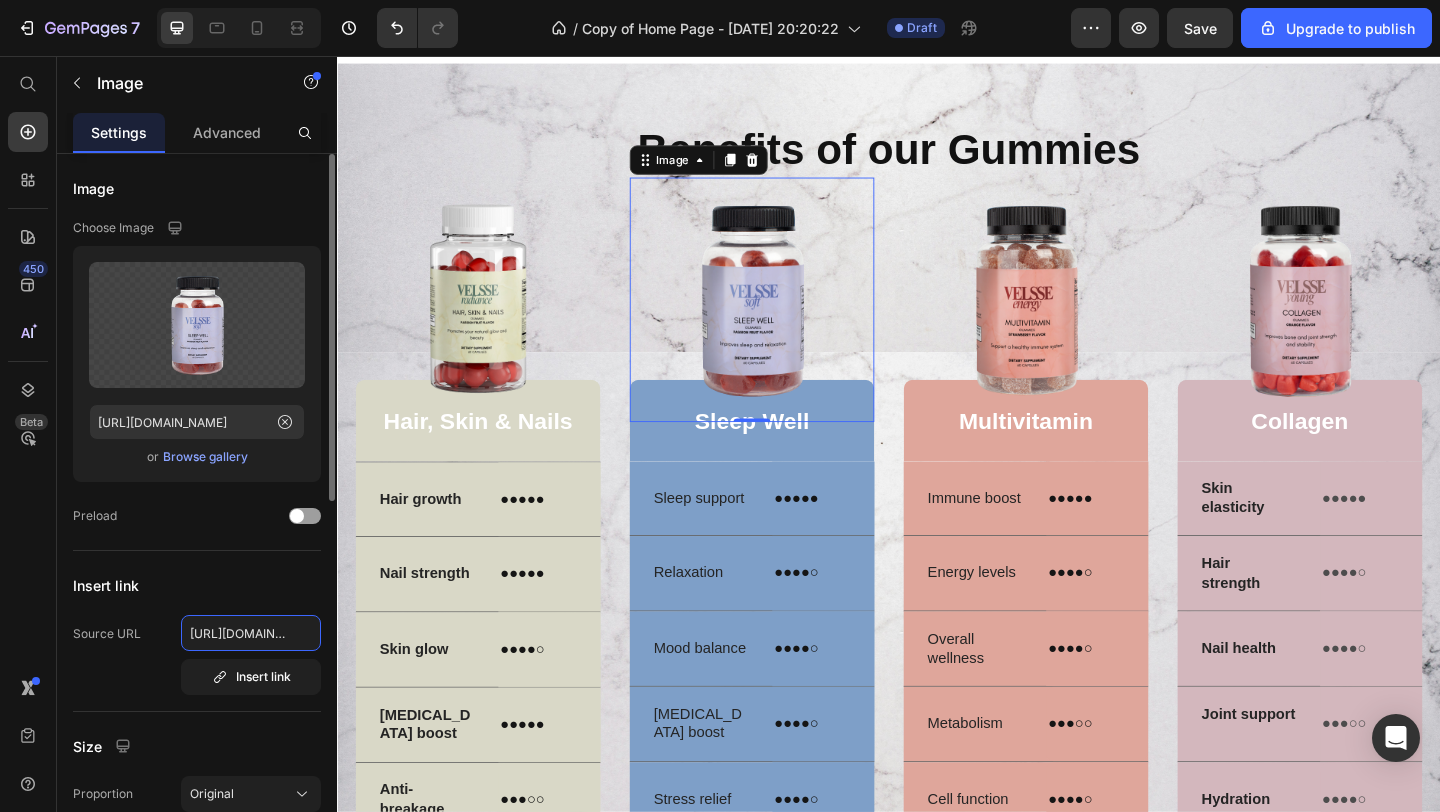 scroll, scrollTop: 0, scrollLeft: 686, axis: horizontal 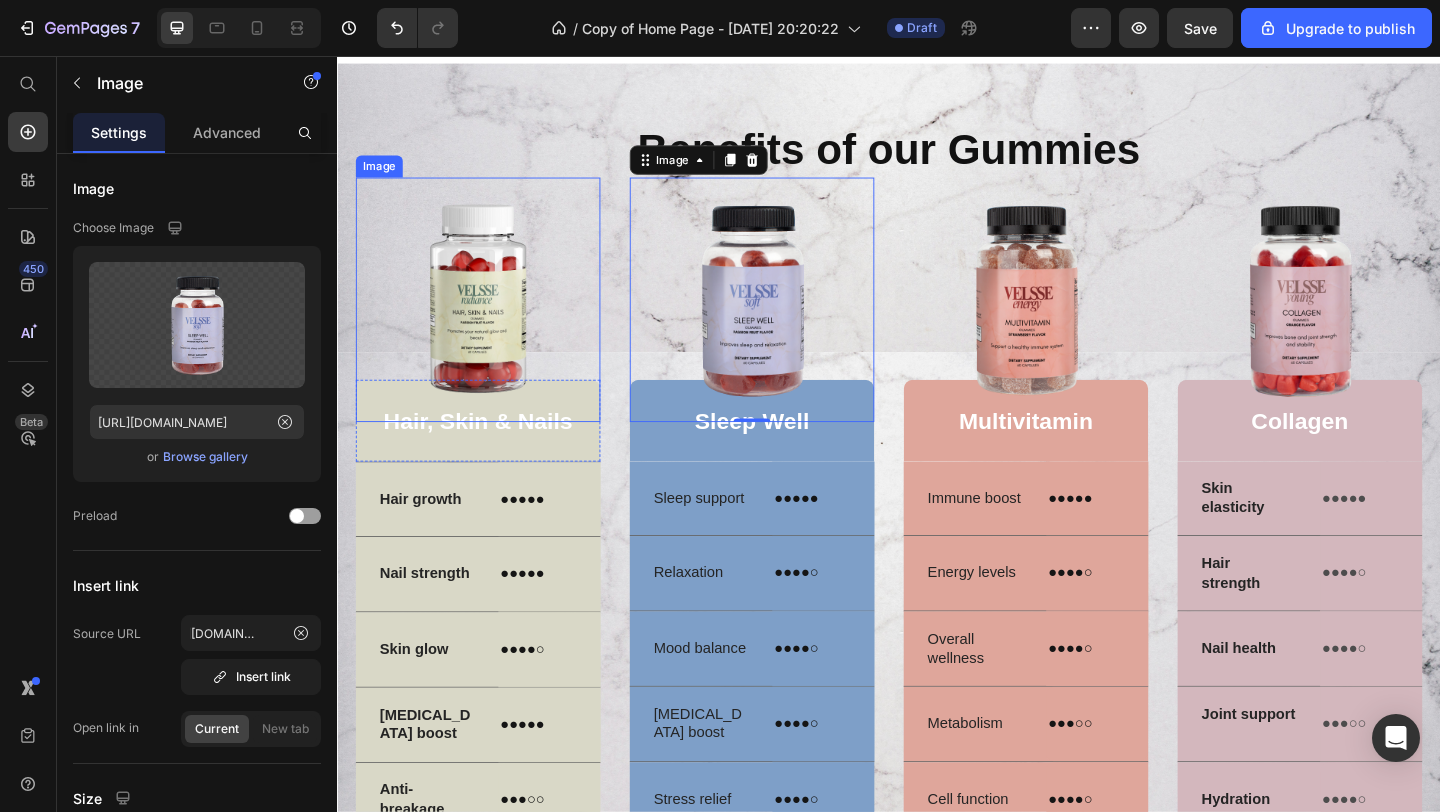 click at bounding box center [490, 321] 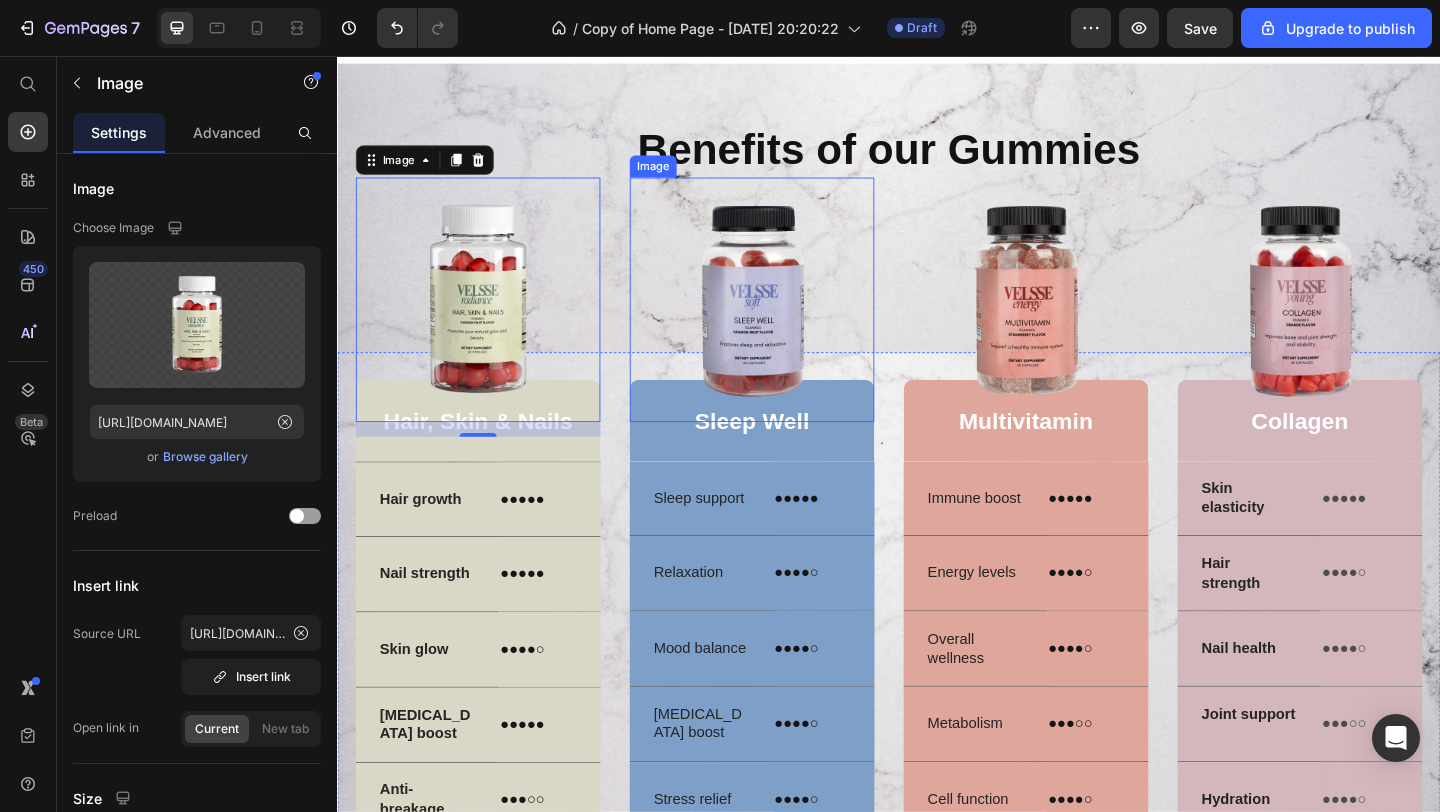 click at bounding box center (788, 321) 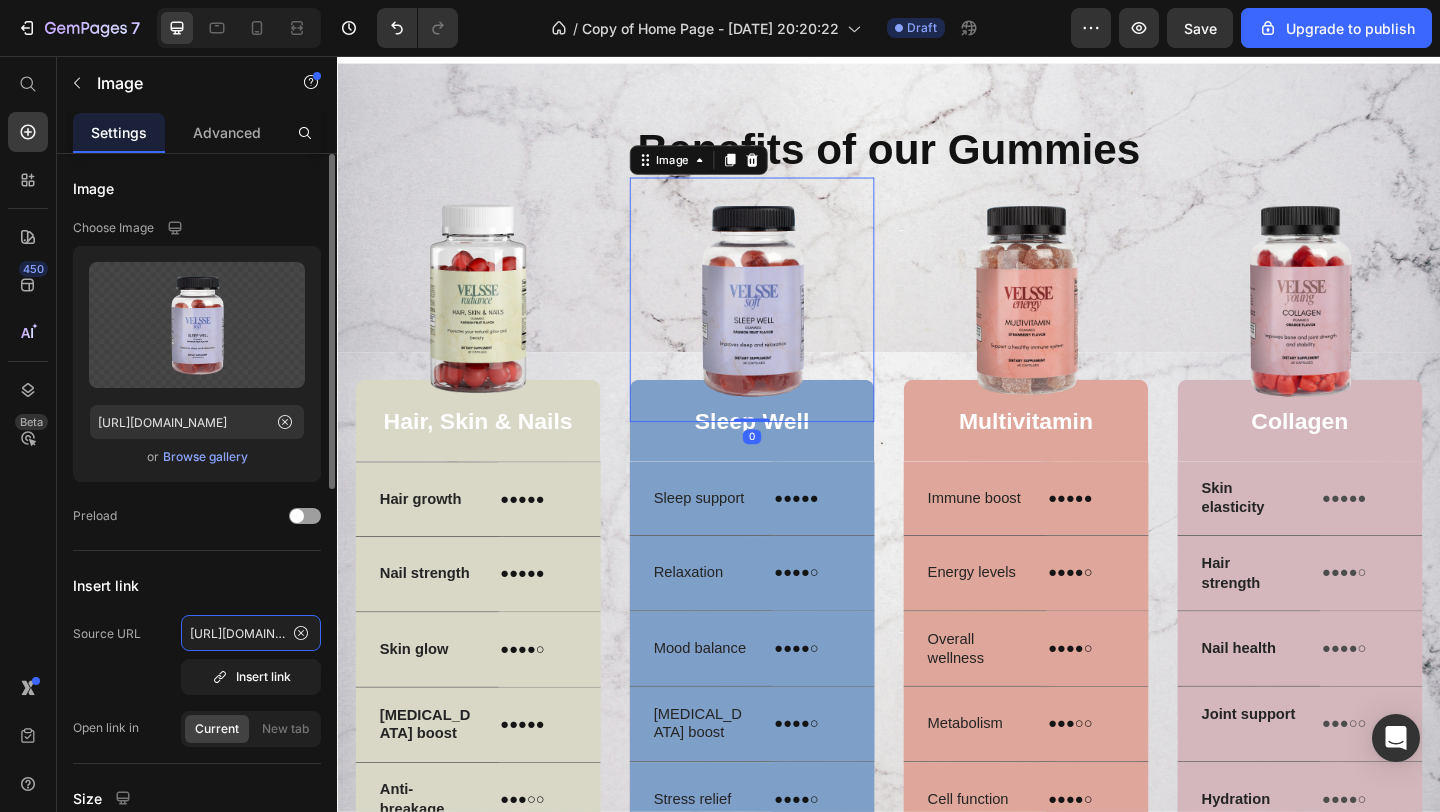 click on "https://cdn.shopify.com/s/files/1/0935/2593/4404/files/gempages_569336418963293164-5a99a8f4-4e14-40ef-8590-0295d1614453.png" 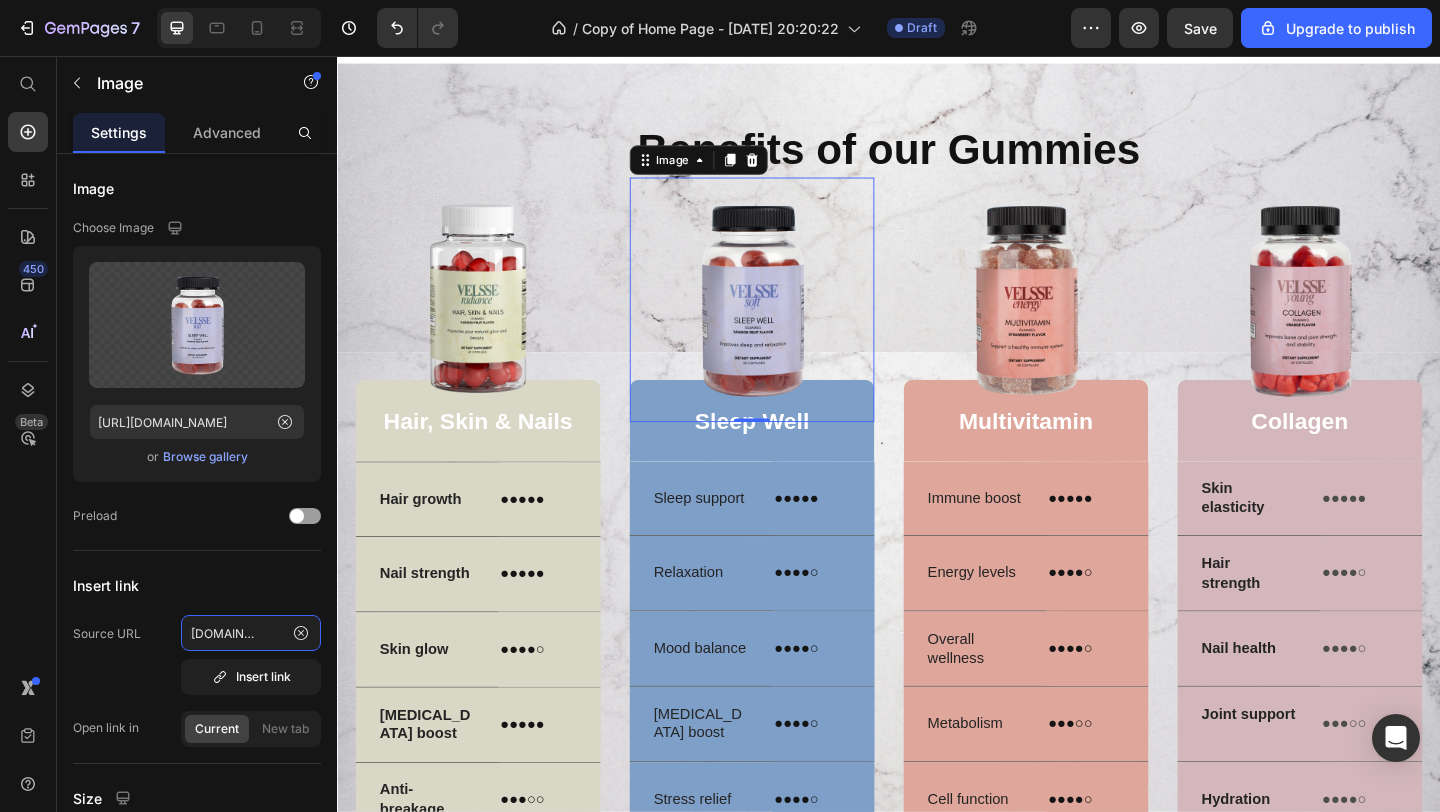 type on "https://velsse.com/products/sleep-well-gummies-adult" 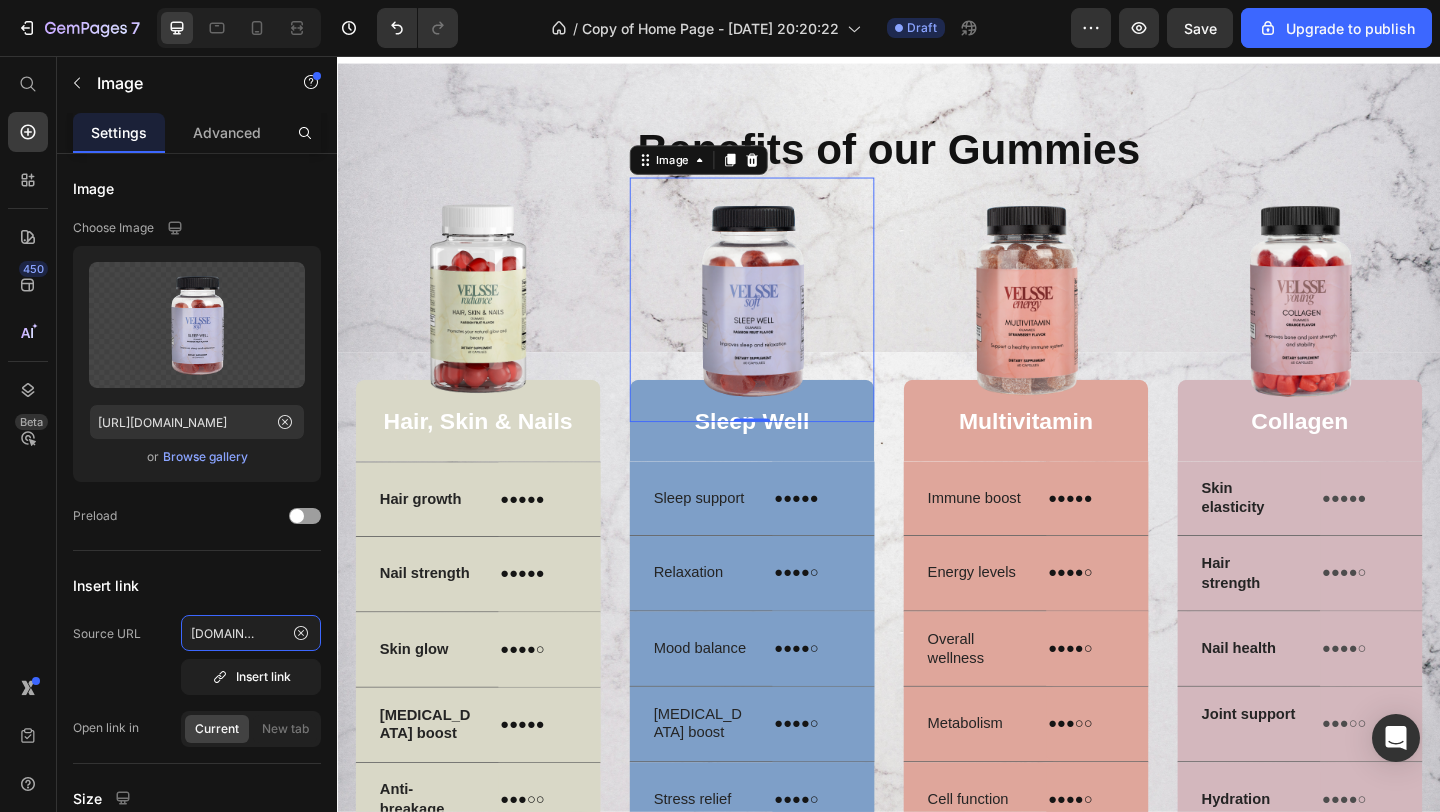 scroll, scrollTop: 0, scrollLeft: 0, axis: both 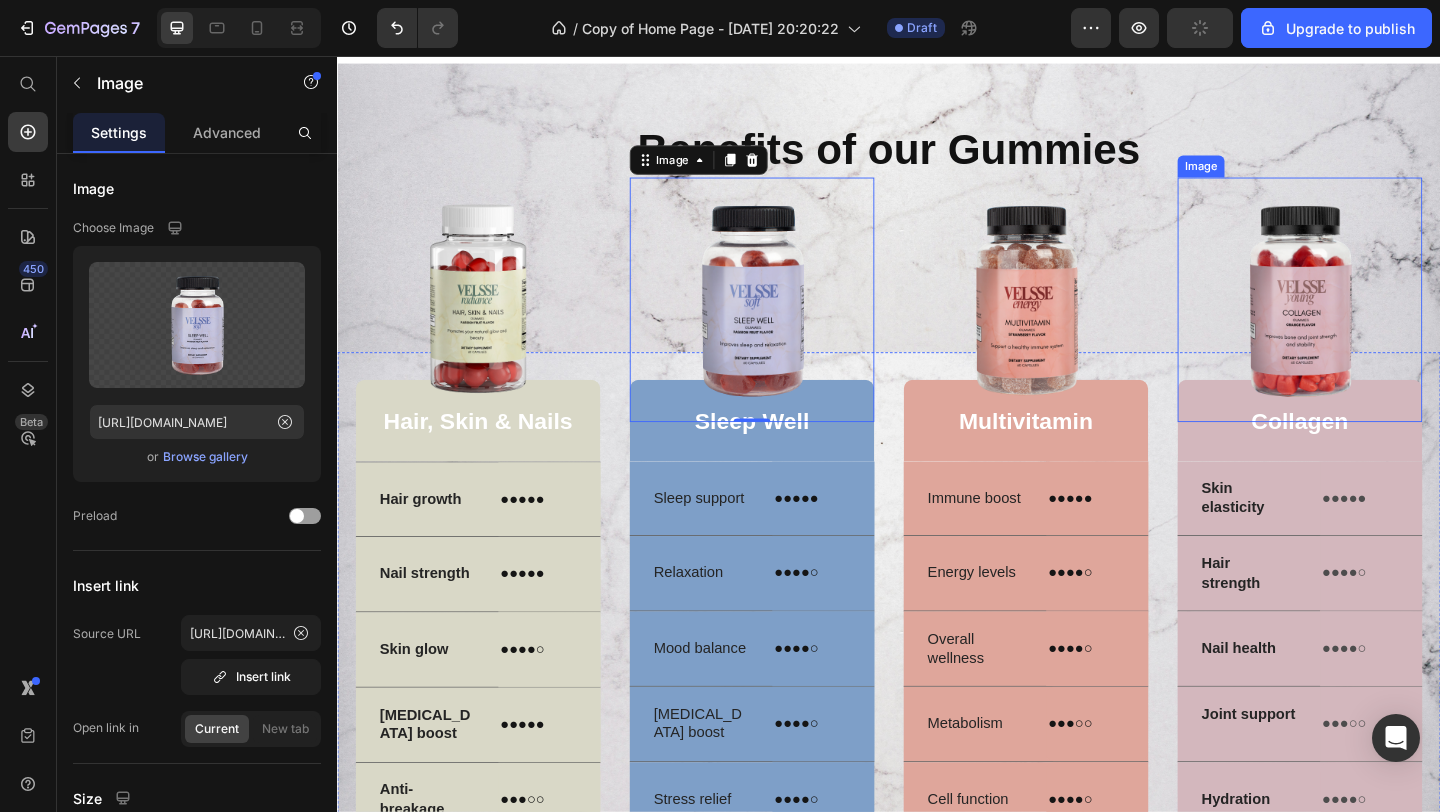 click at bounding box center (1384, 321) 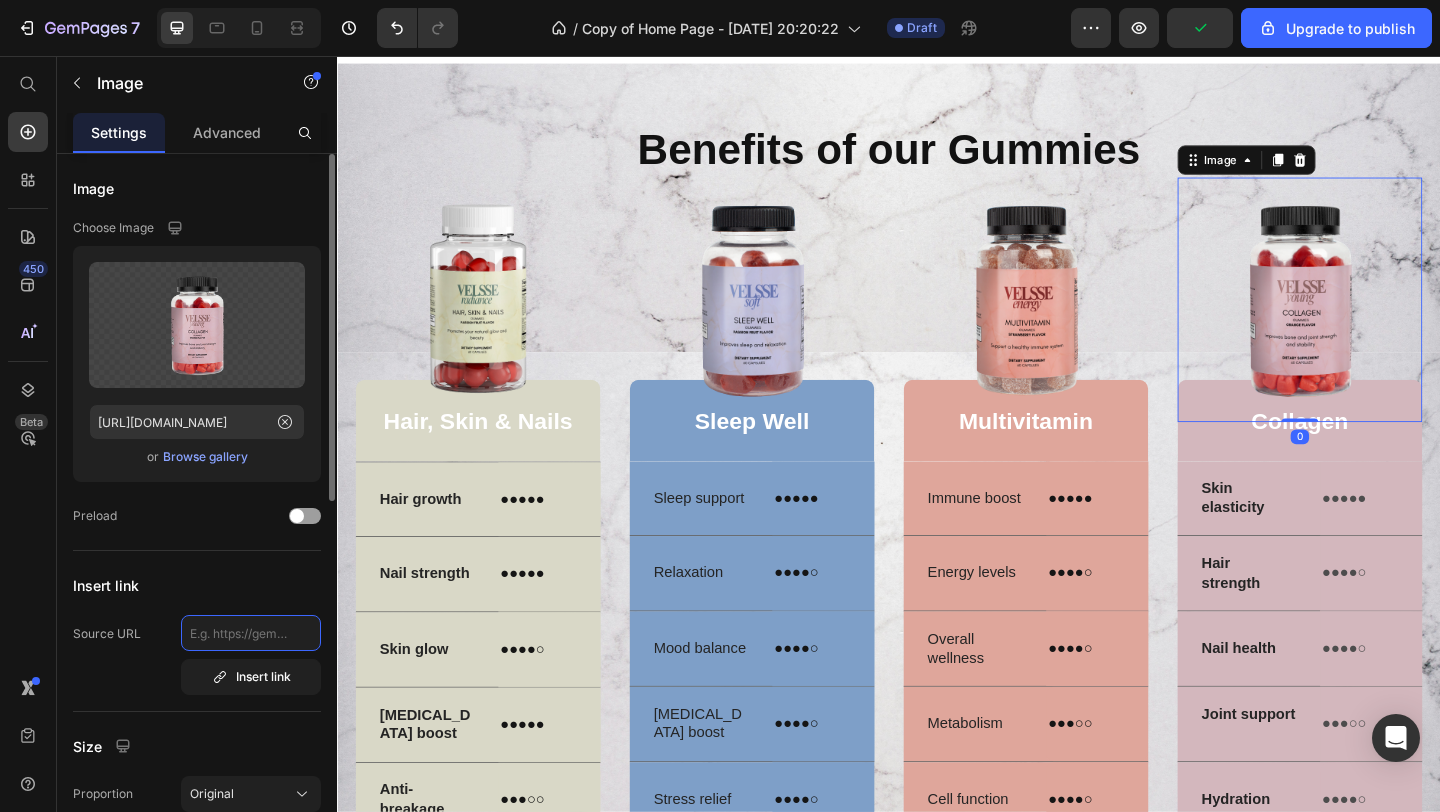 click 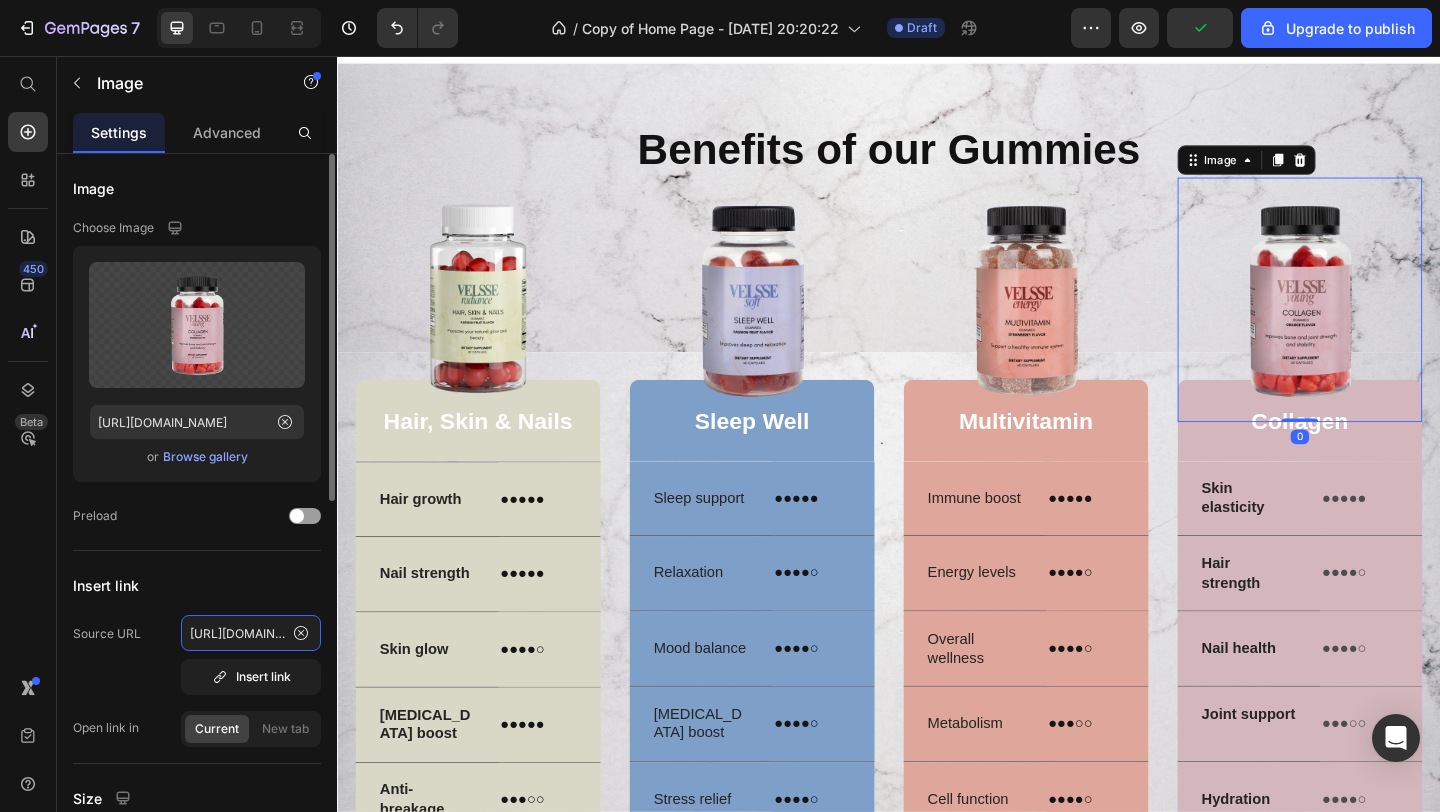 scroll, scrollTop: 0, scrollLeft: 204, axis: horizontal 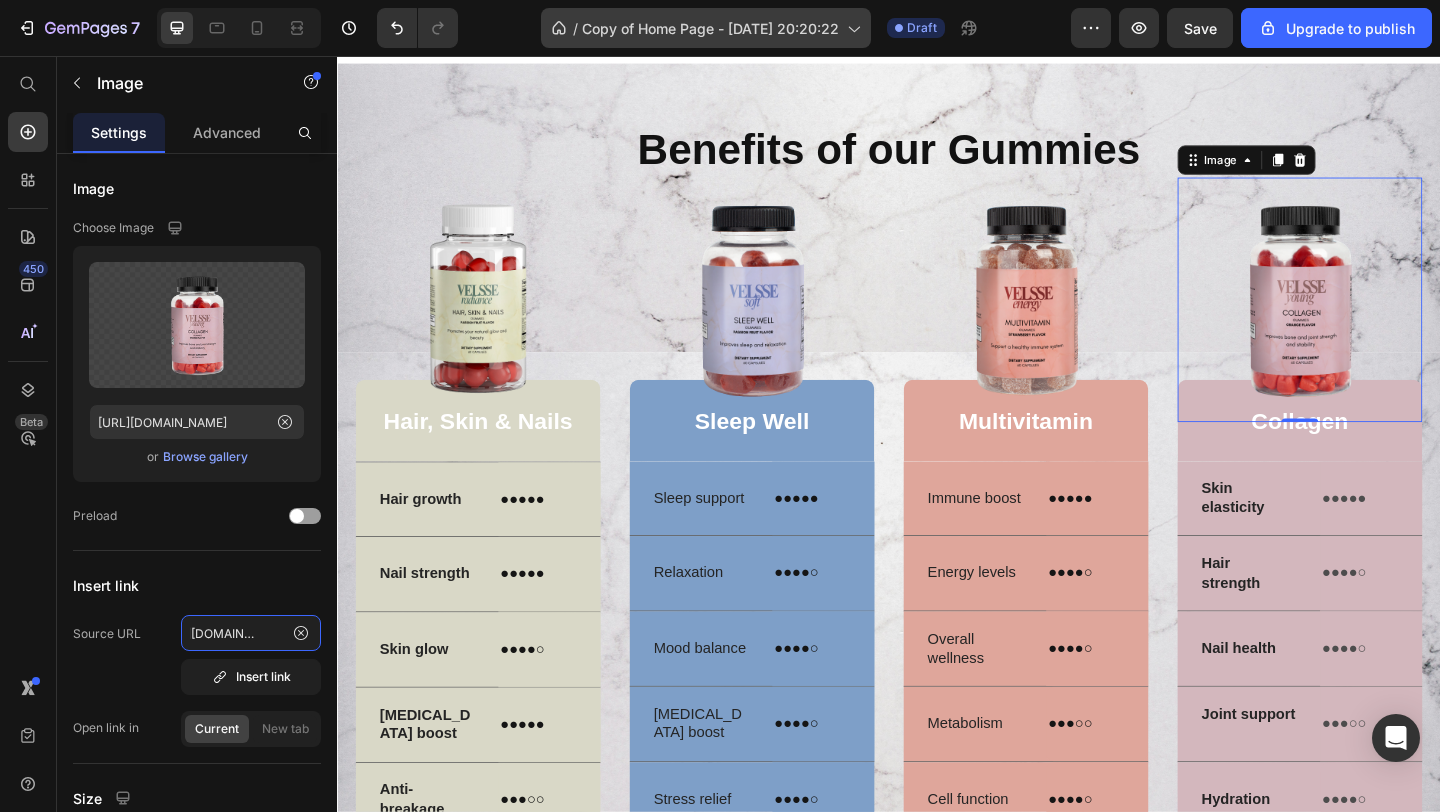 type on "https://velsse.com/products/collagen-gummies-adult" 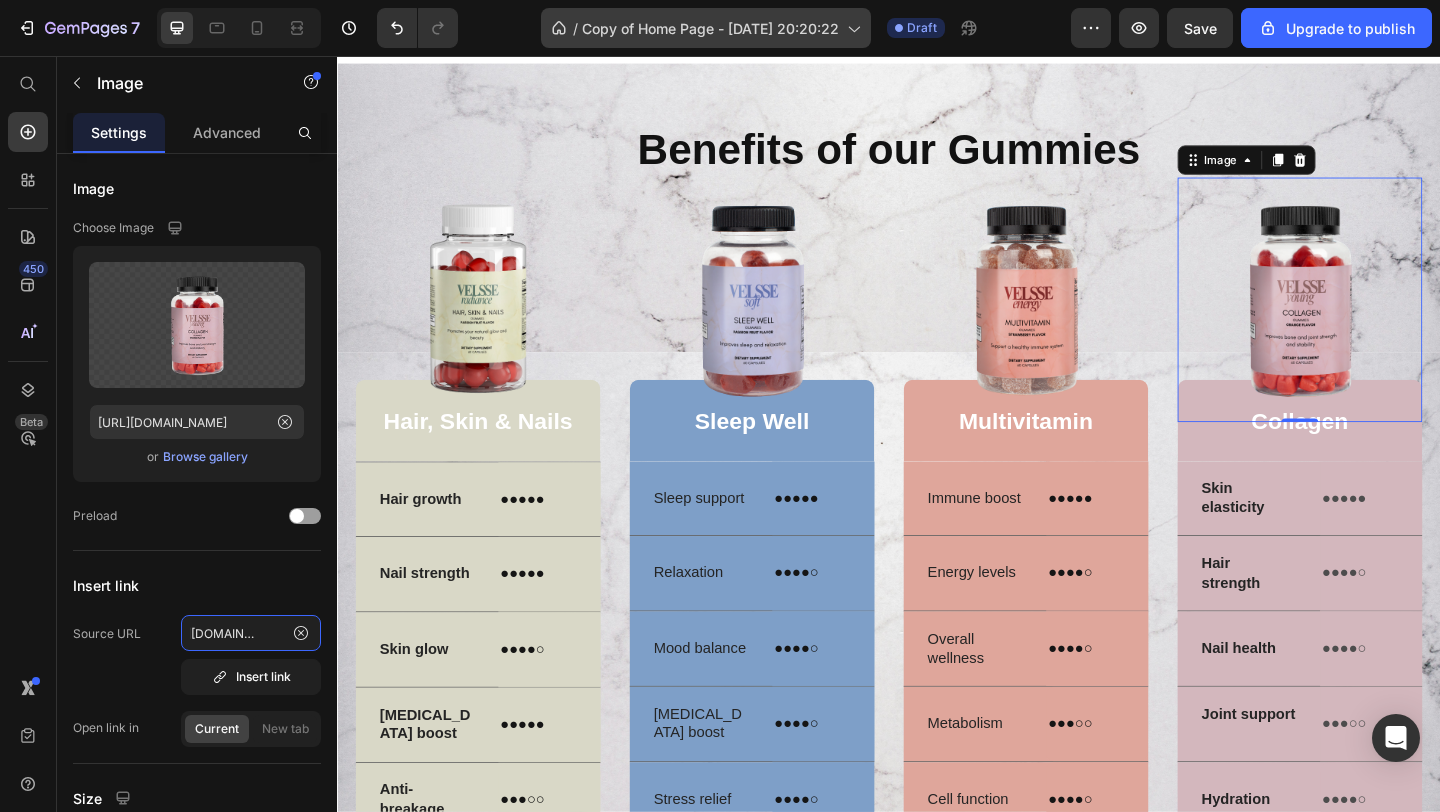 scroll, scrollTop: 0, scrollLeft: 0, axis: both 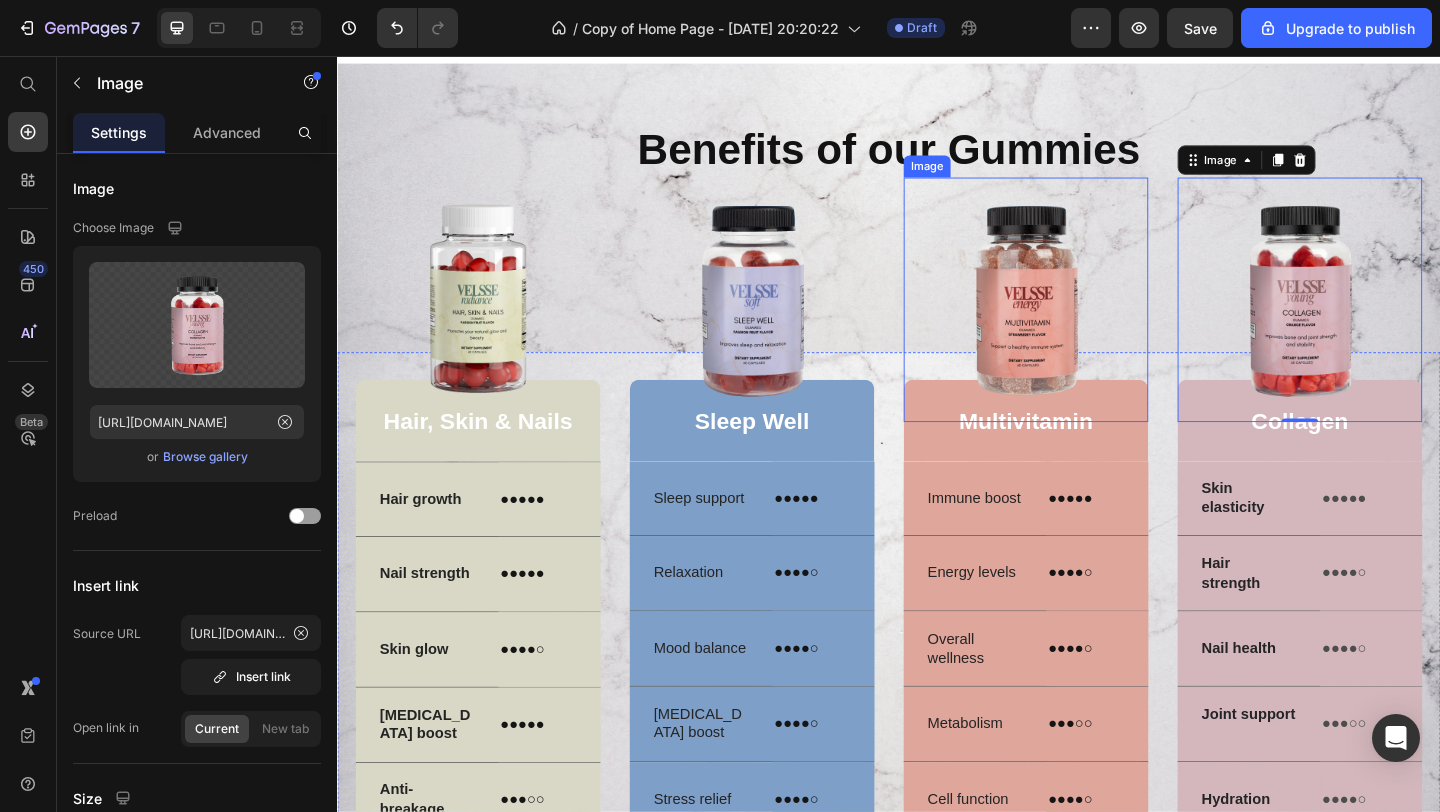 click at bounding box center (1086, 321) 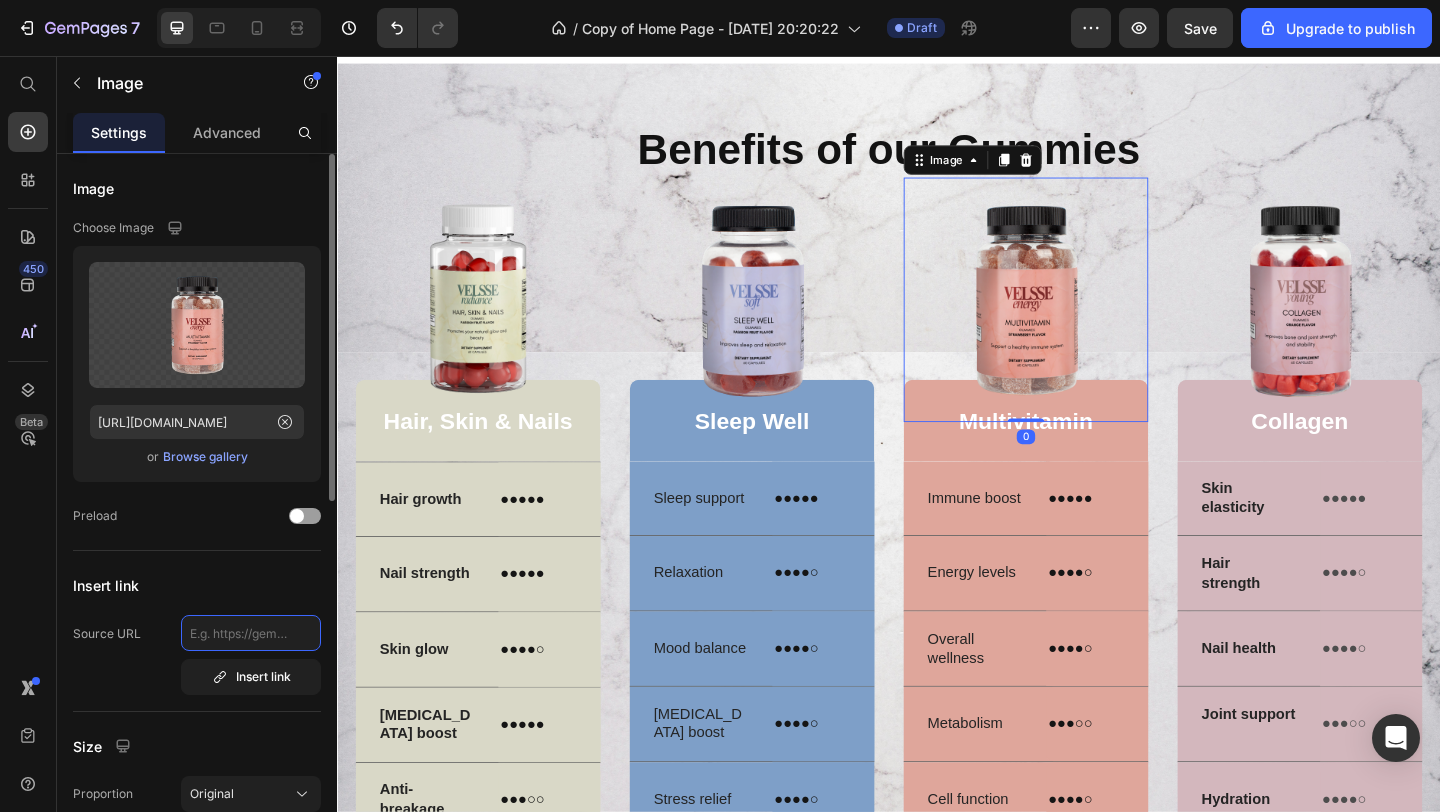 click 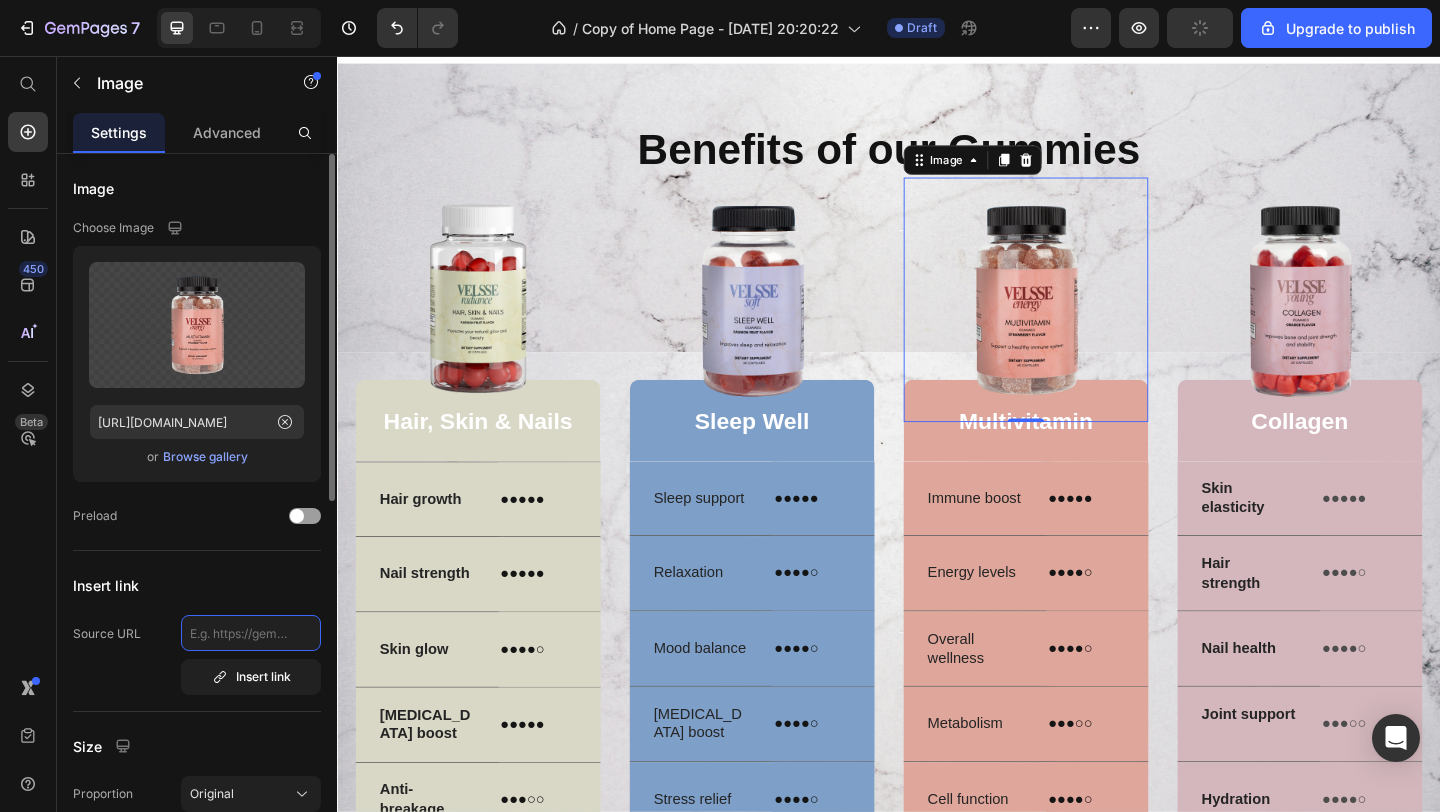 paste on "https://velsse.com/products/multivitamin-bear-gummies-adult" 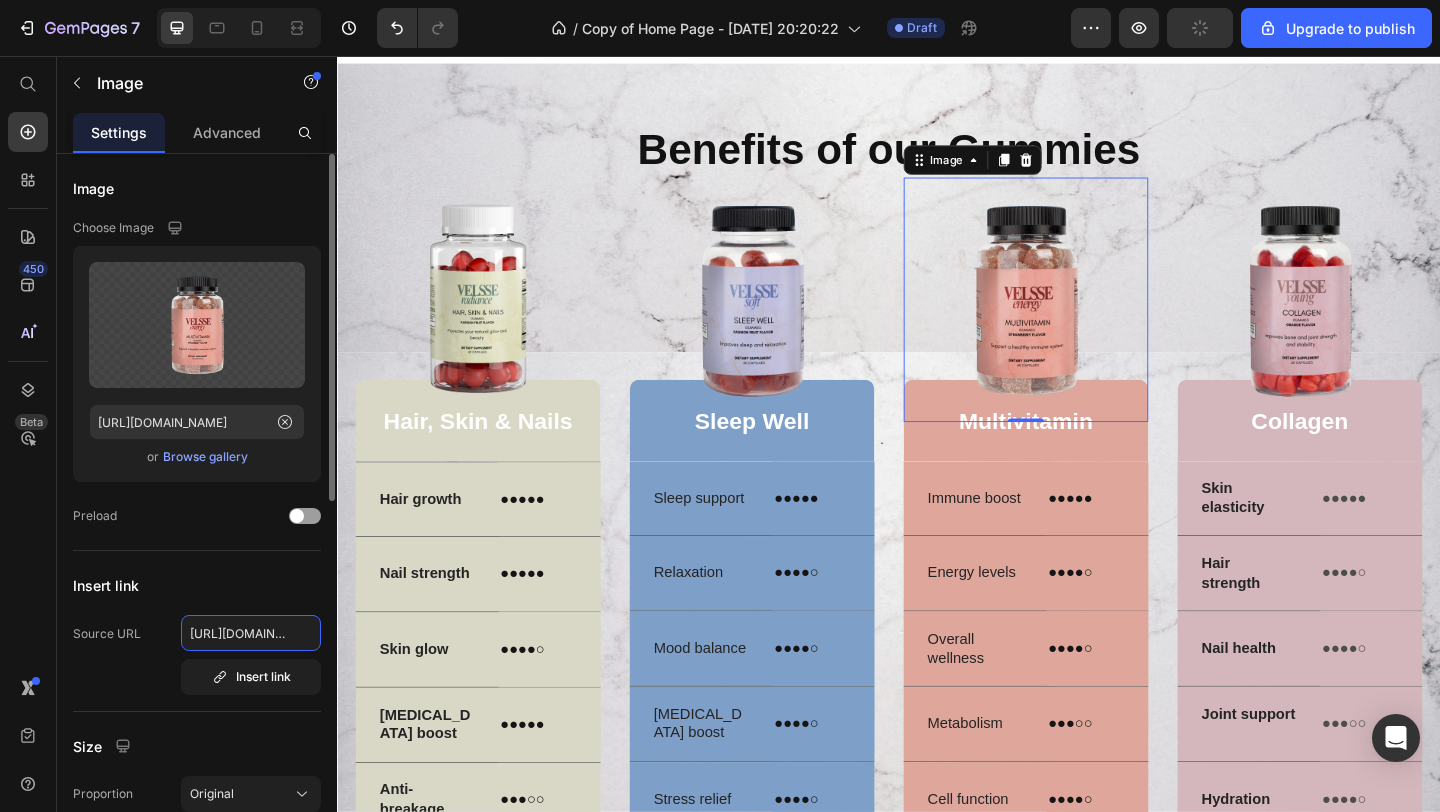 scroll, scrollTop: 0, scrollLeft: 255, axis: horizontal 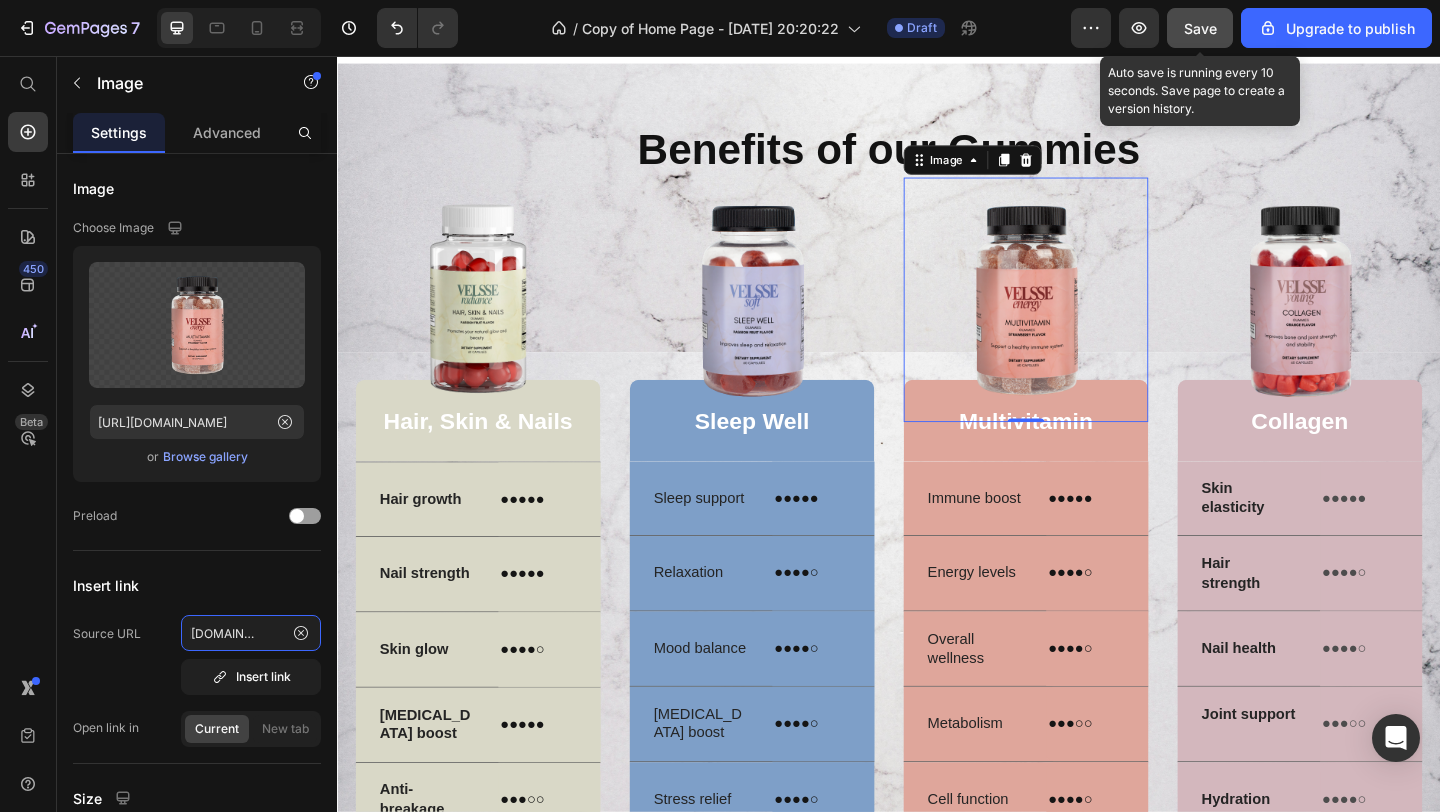 type on "https://velsse.com/products/multivitamin-bear-gummies-adult" 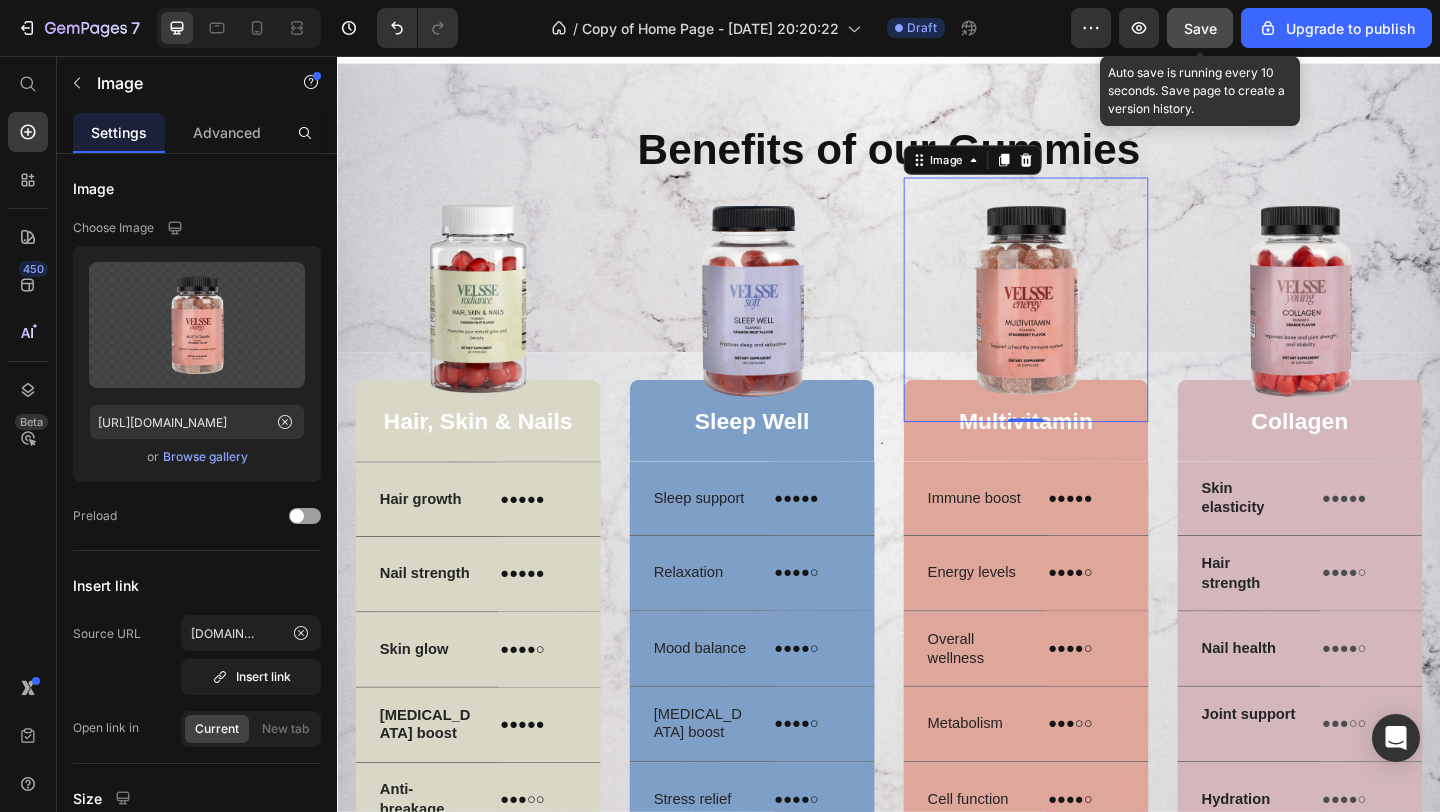scroll, scrollTop: 0, scrollLeft: 0, axis: both 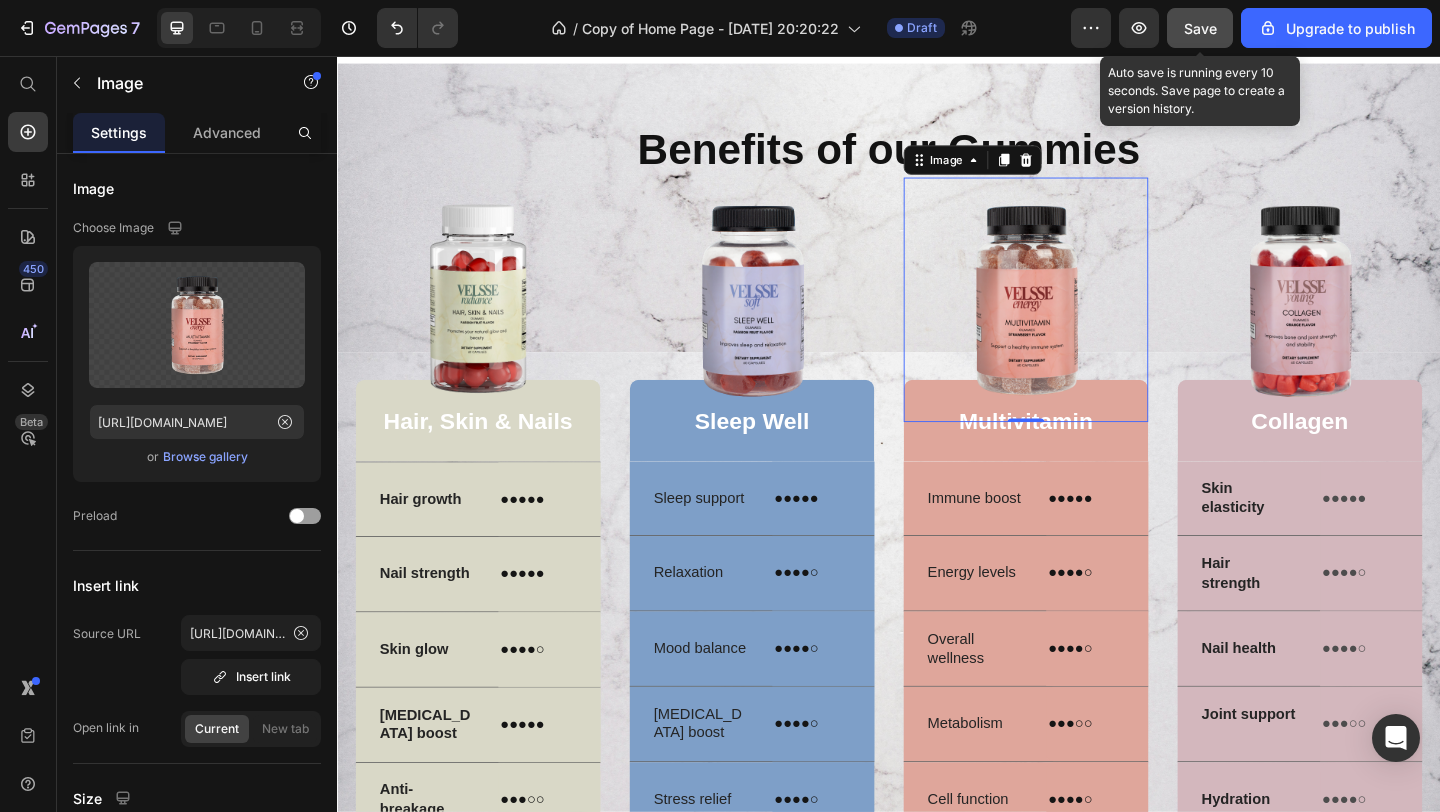 click on "Save" 